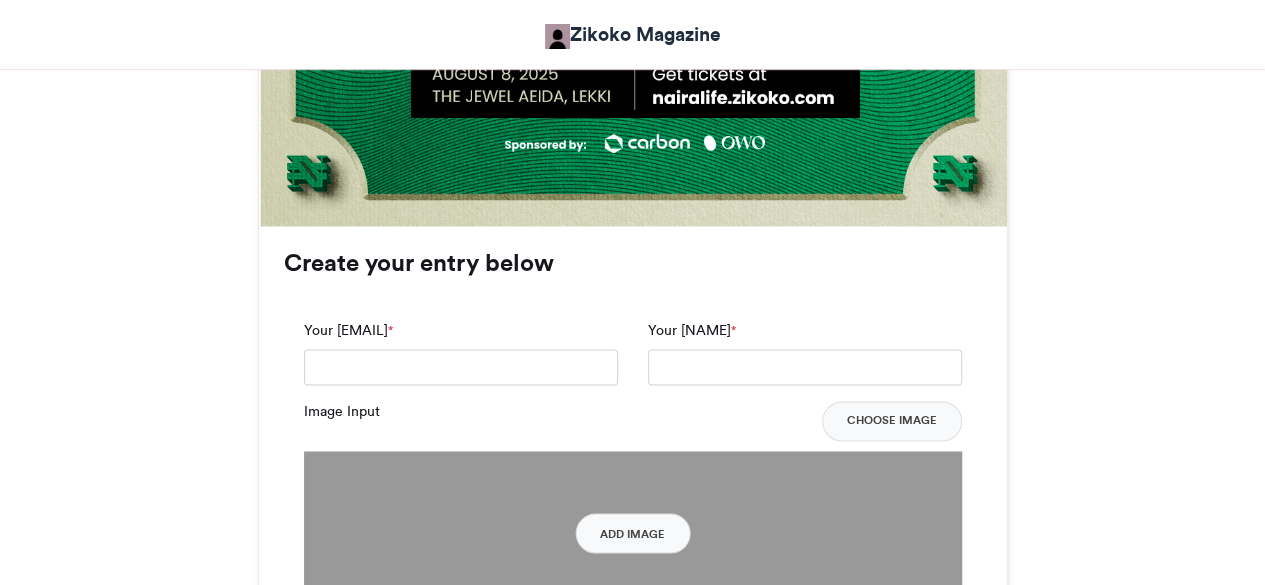 scroll, scrollTop: 1449, scrollLeft: 0, axis: vertical 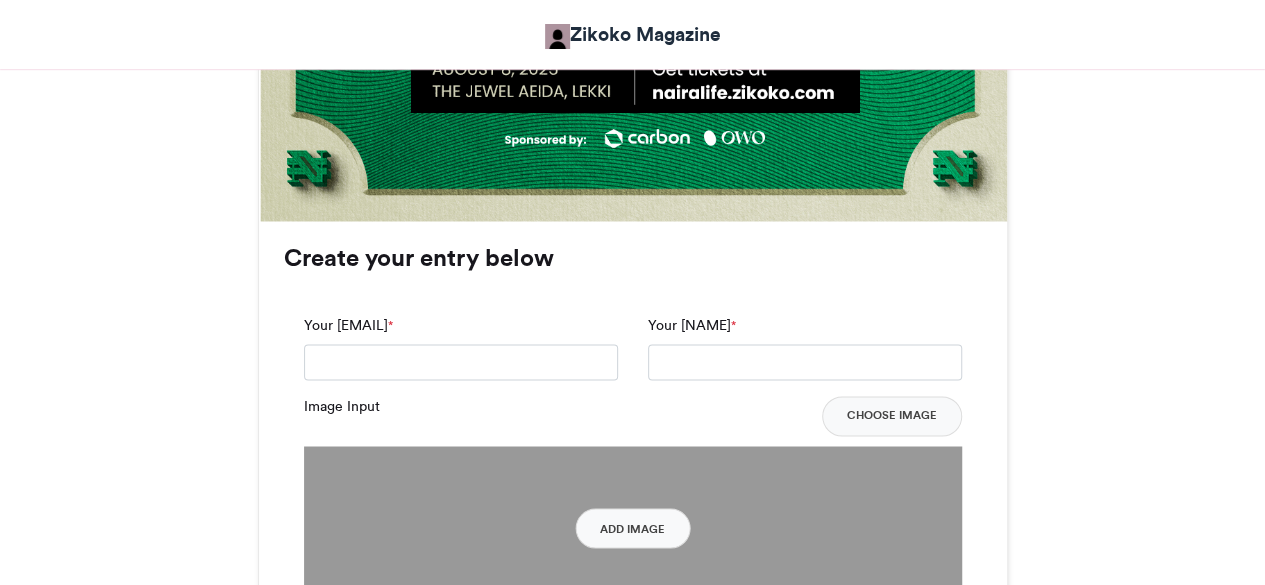 click on "Your [EMAIL]  *" at bounding box center [461, 347] 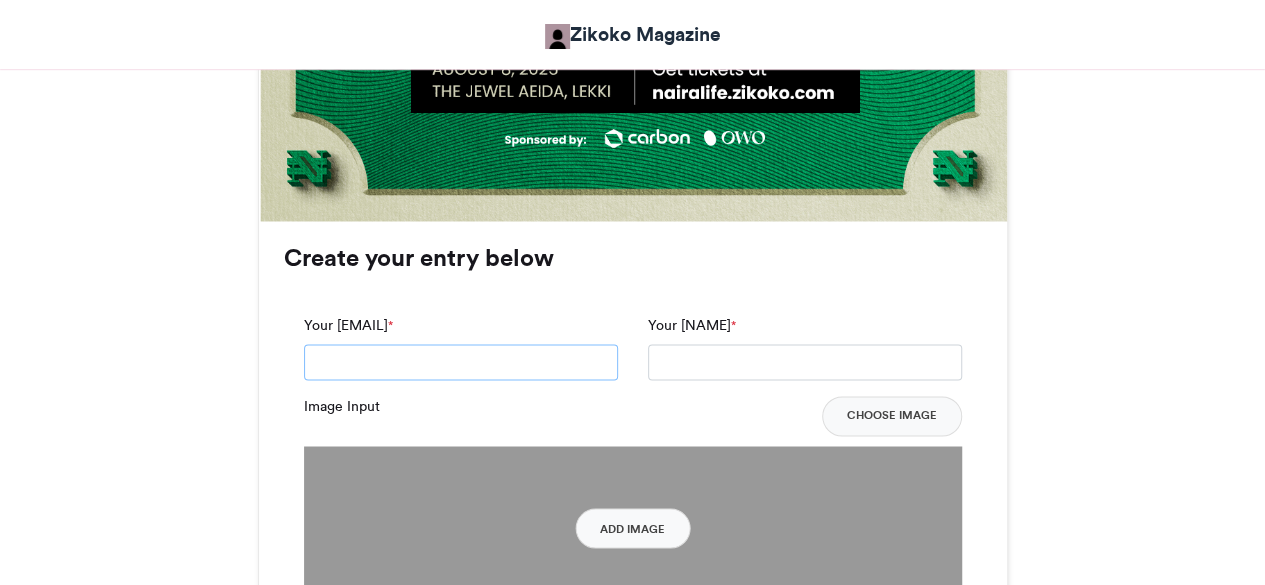 click on "Your [EMAIL]  *" at bounding box center [461, 362] 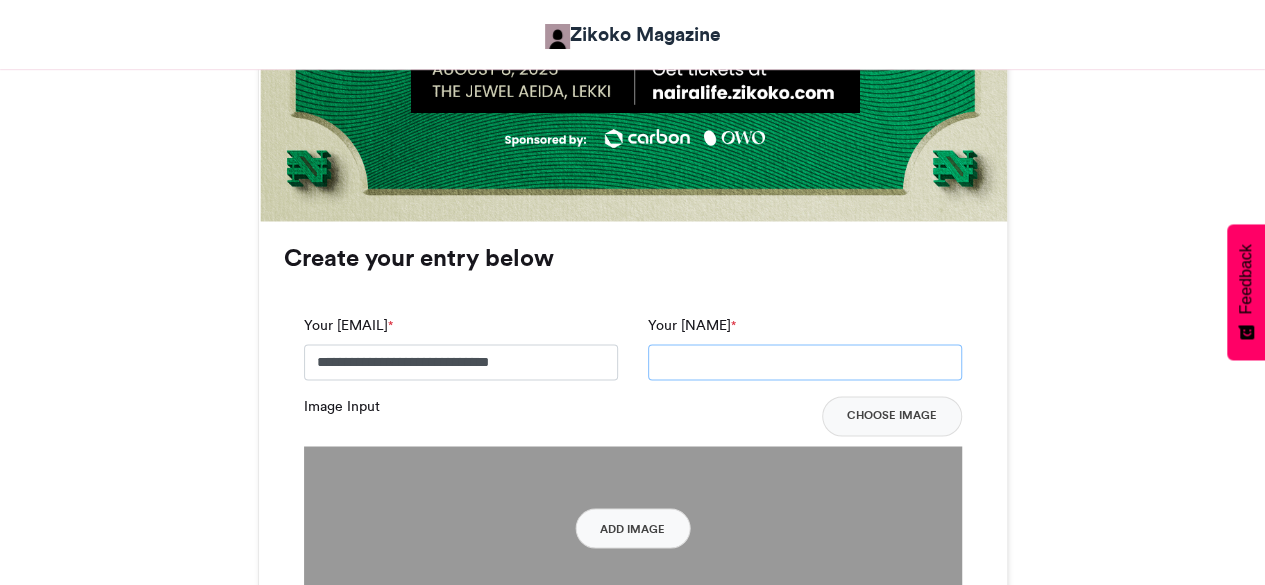click on "Your [NAME]  *" at bounding box center (805, 362) 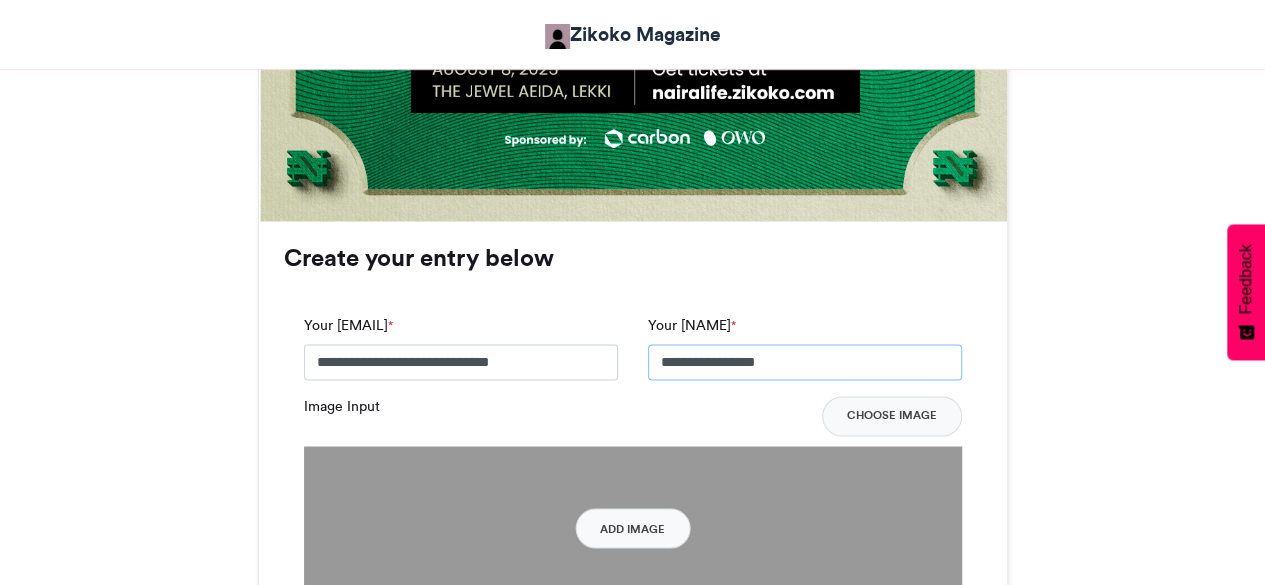 click on "**********" at bounding box center (805, 362) 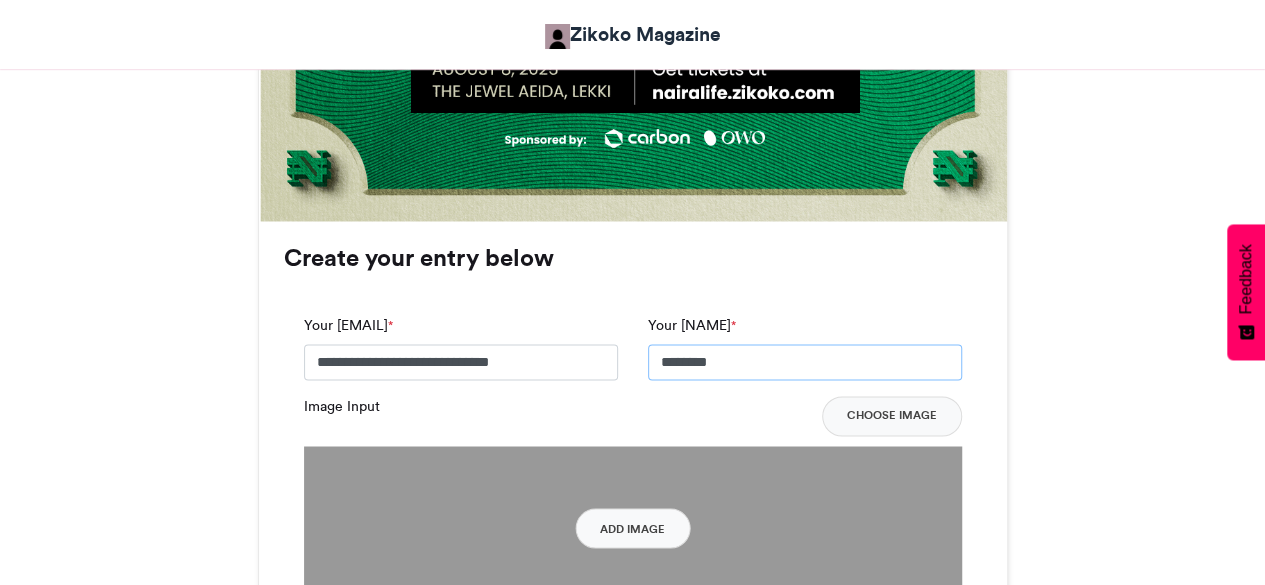 type on "********" 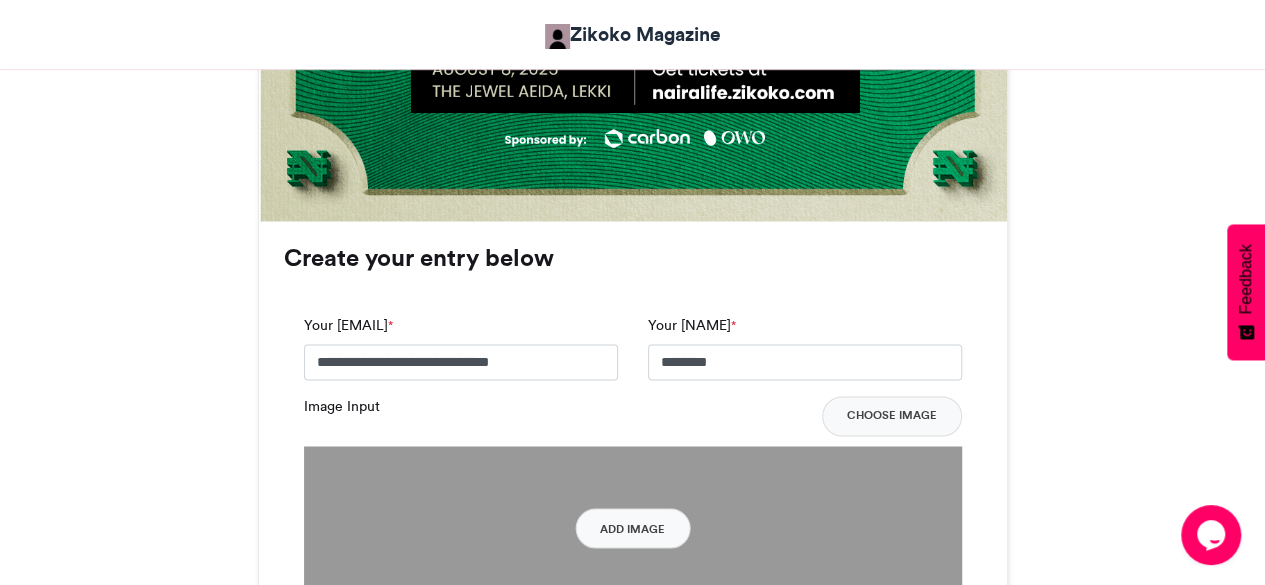 scroll, scrollTop: 0, scrollLeft: 0, axis: both 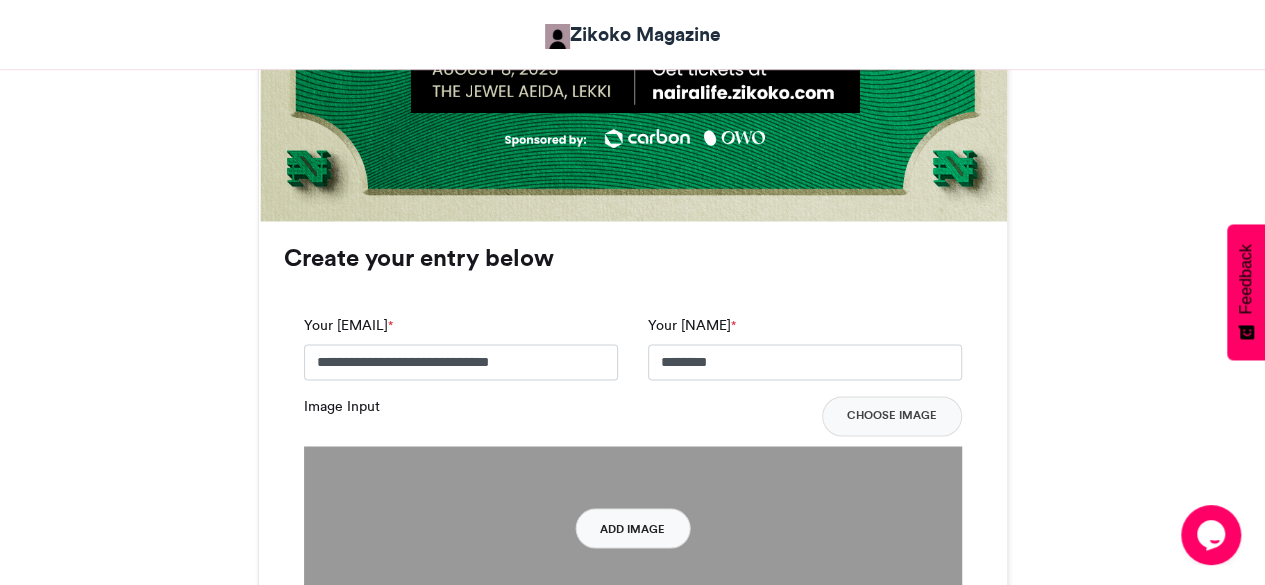 click on "Add Image" at bounding box center [632, 528] 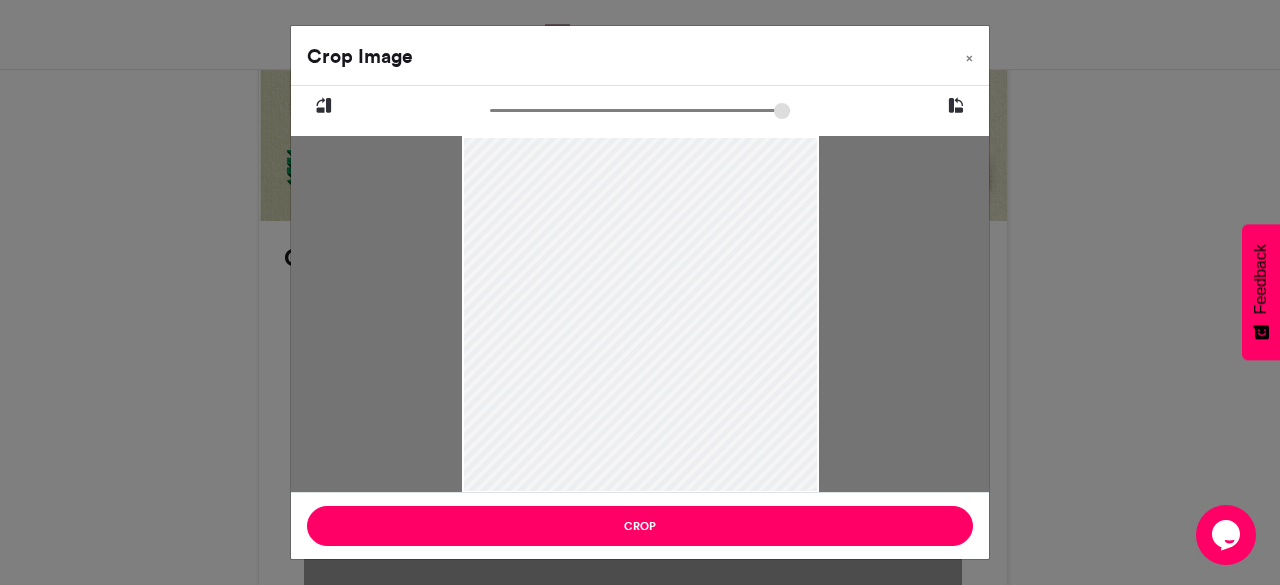 drag, startPoint x: 471, startPoint y: 183, endPoint x: 553, endPoint y: 121, distance: 102.80078 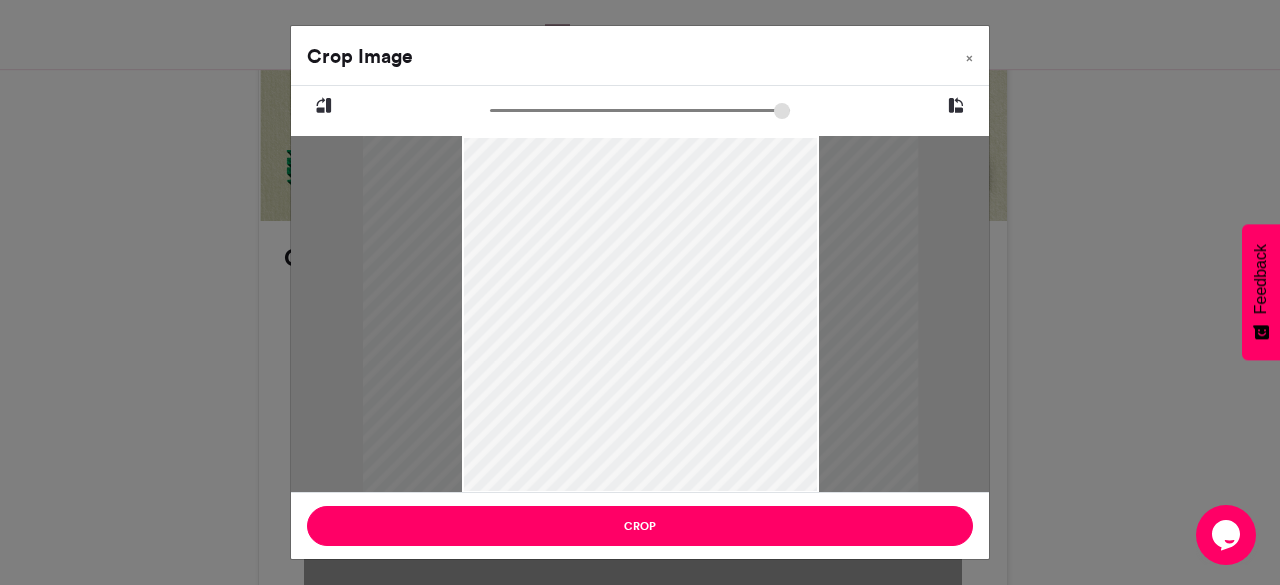 click at bounding box center [640, 110] 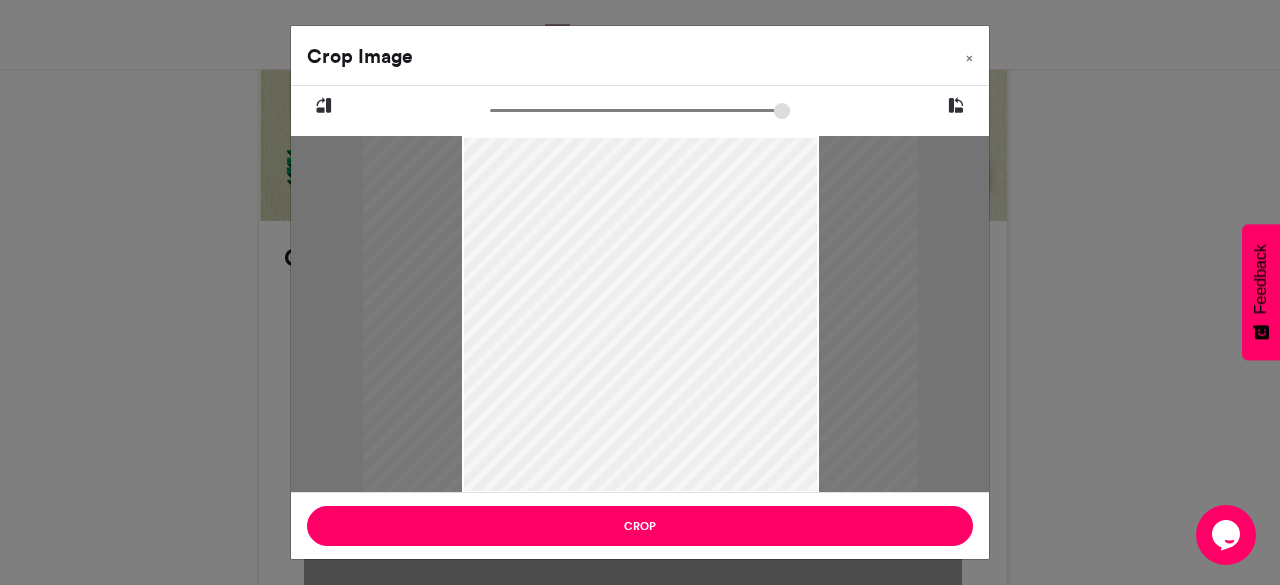 drag, startPoint x: 654, startPoint y: 217, endPoint x: 654, endPoint y: 257, distance: 40 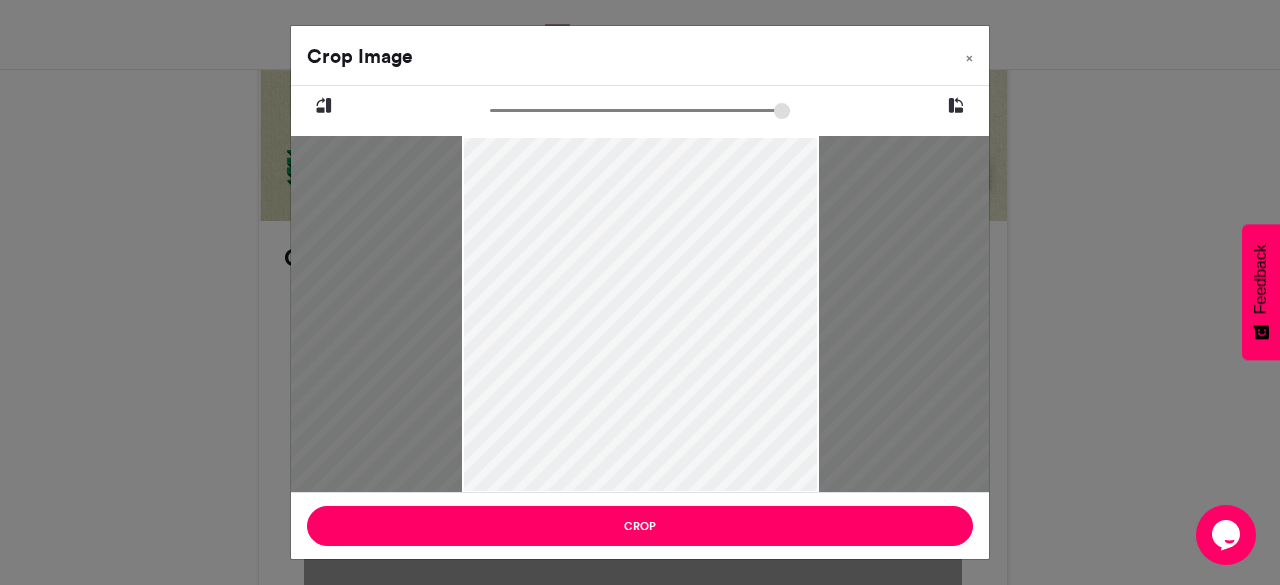 drag, startPoint x: 552, startPoint y: 117, endPoint x: 596, endPoint y: 119, distance: 44.04543 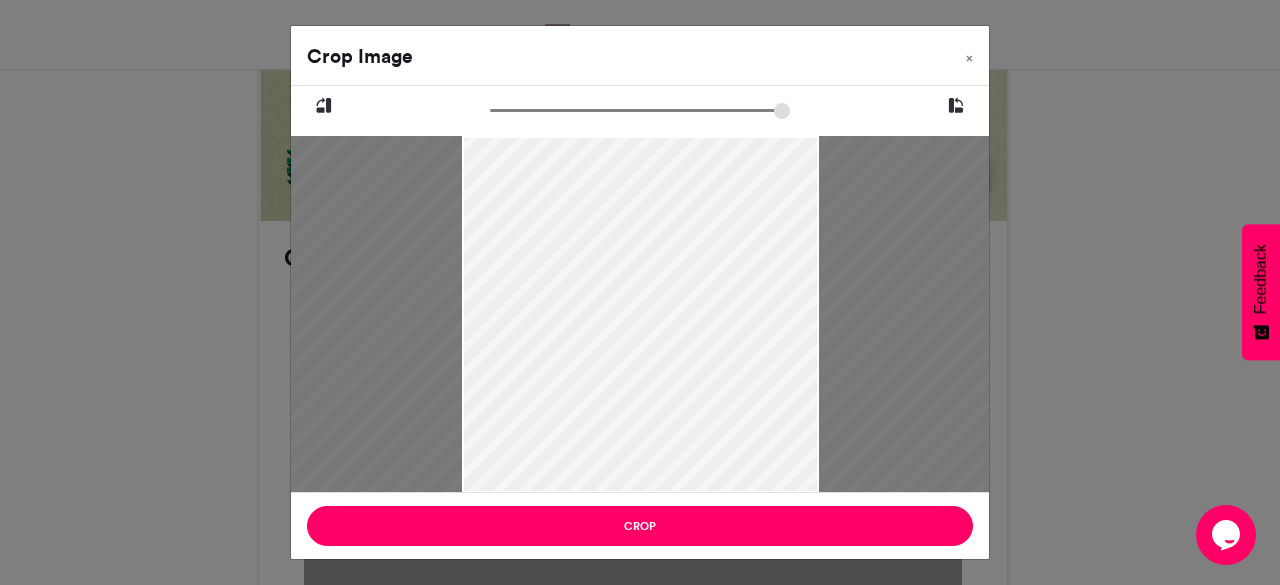 drag, startPoint x: 640, startPoint y: 253, endPoint x: 647, endPoint y: 304, distance: 51.47815 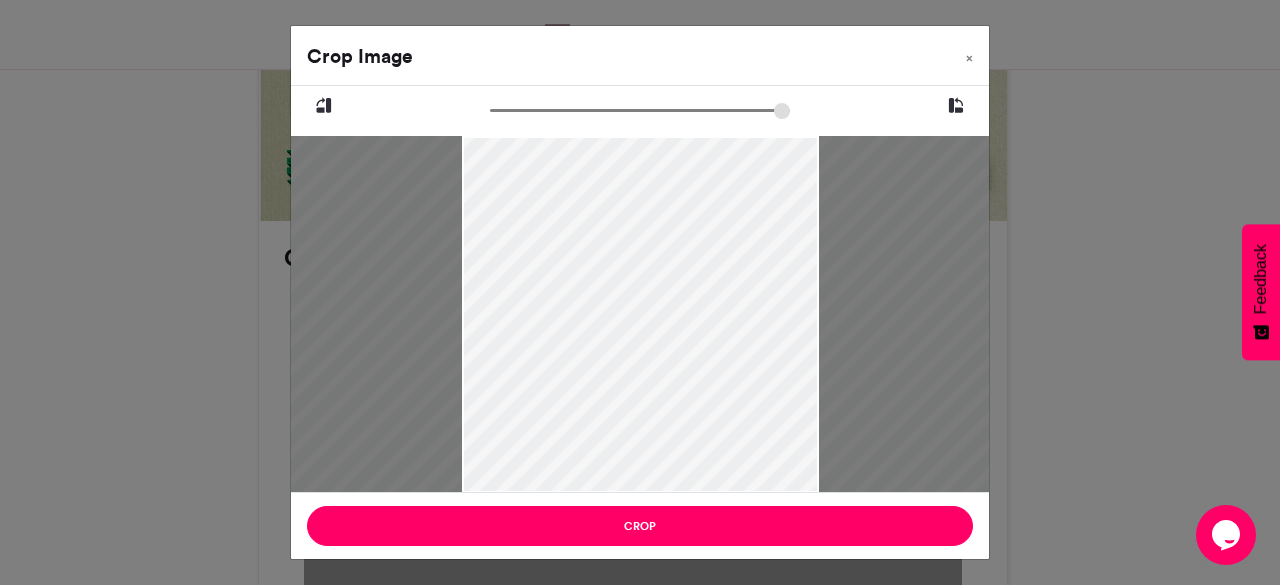 click at bounding box center (640, 110) 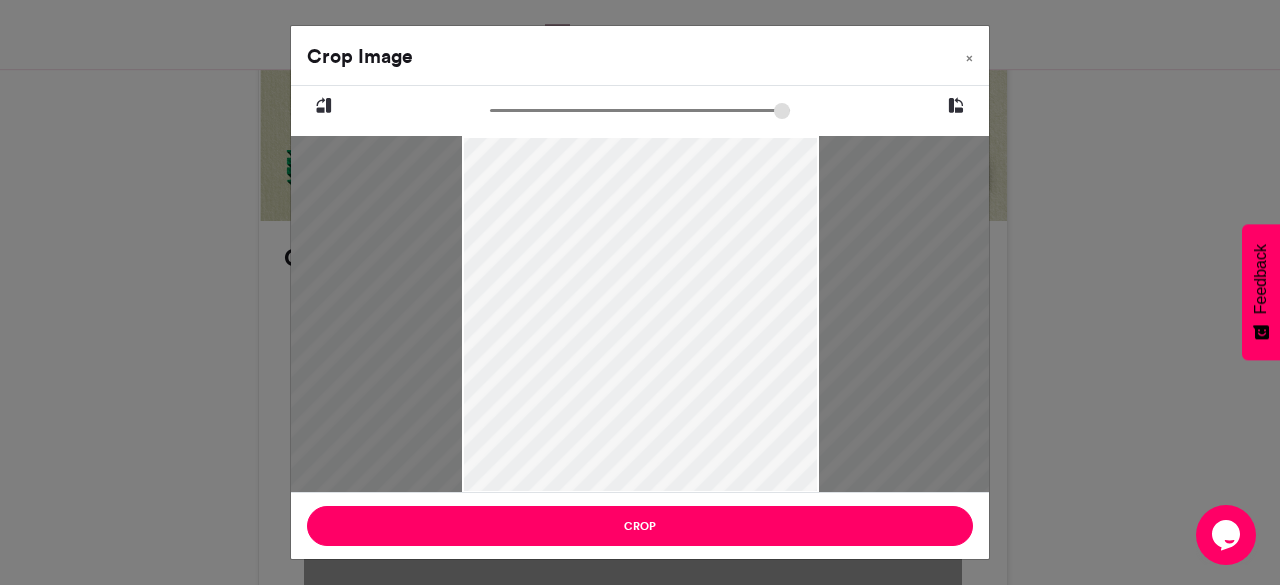 type on "******" 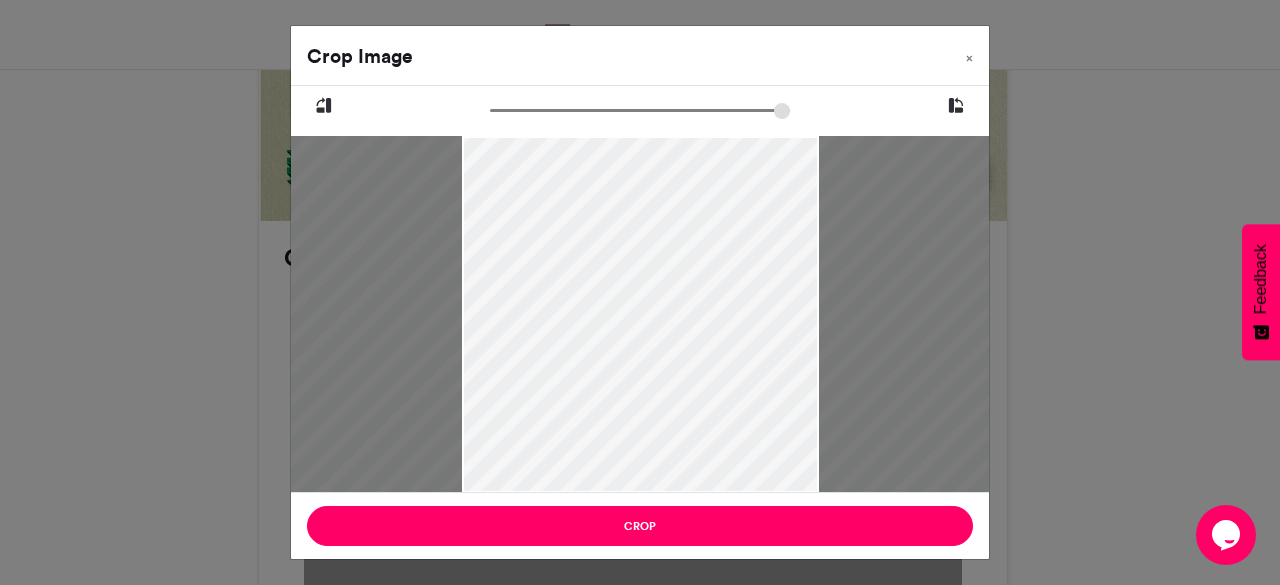 click at bounding box center [640, 110] 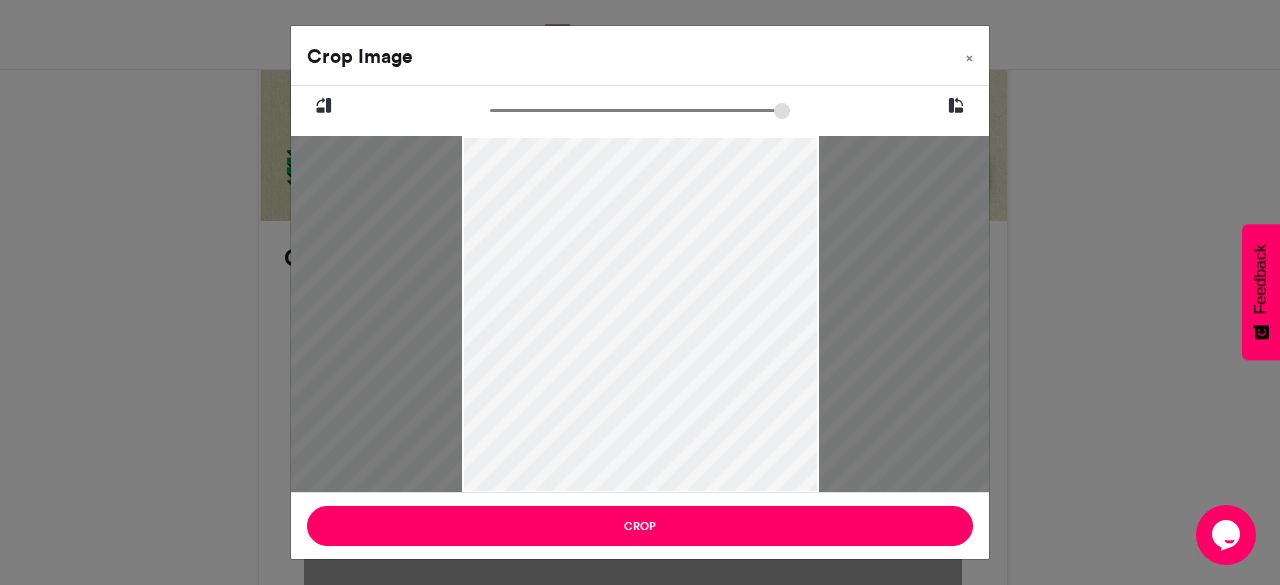 drag, startPoint x: 648, startPoint y: 227, endPoint x: 660, endPoint y: 239, distance: 16.970562 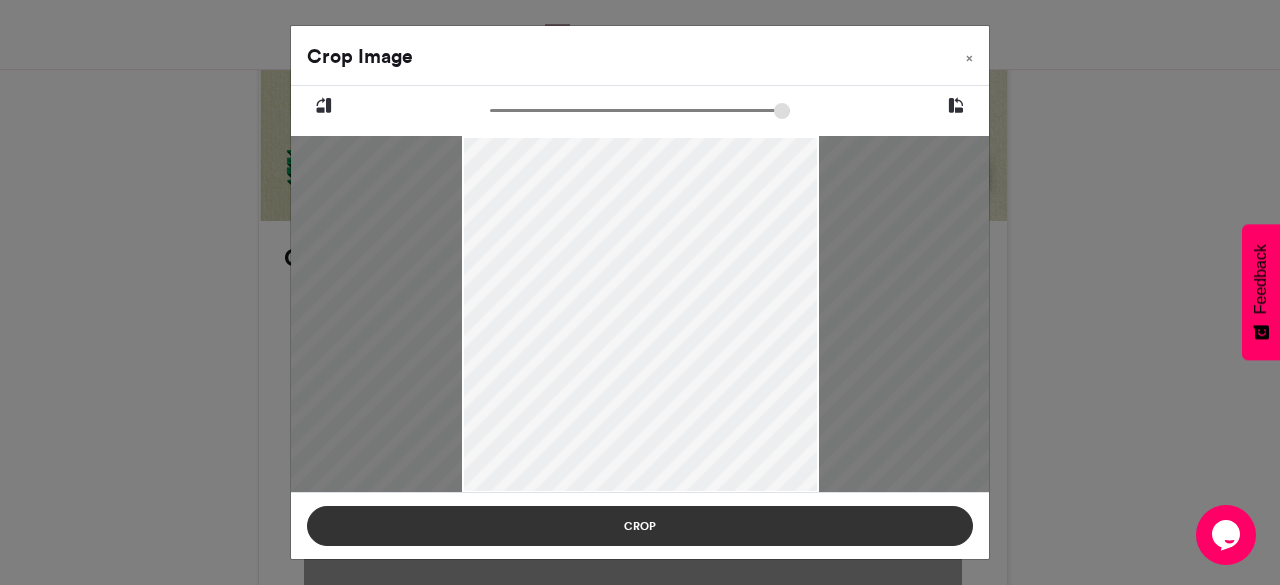 click on "Crop" at bounding box center (640, 526) 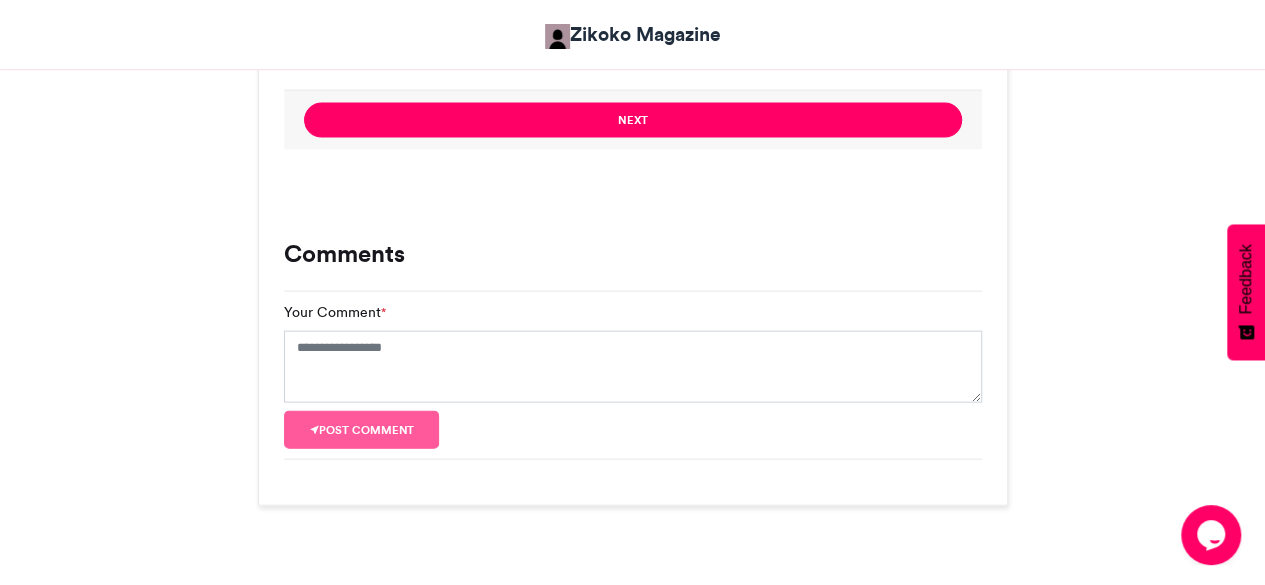 scroll, scrollTop: 2048, scrollLeft: 0, axis: vertical 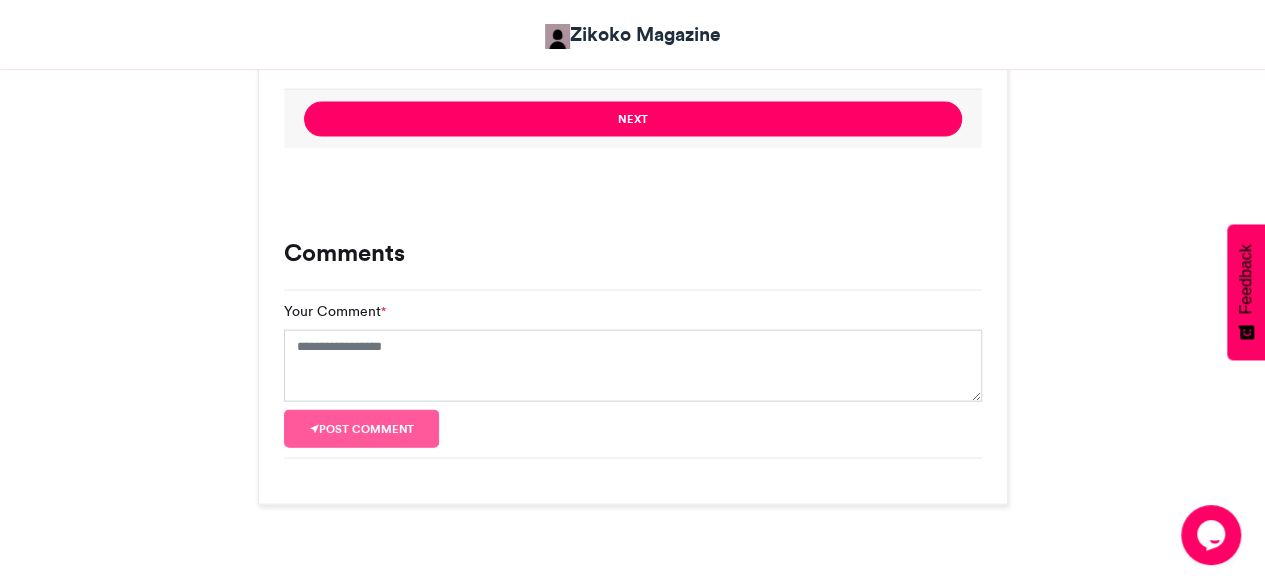 click on "NairaLife 2025
Zikoko Magazine
2 weeks ago
1515 Views 9  Entries 0" at bounding box center (633, -611) 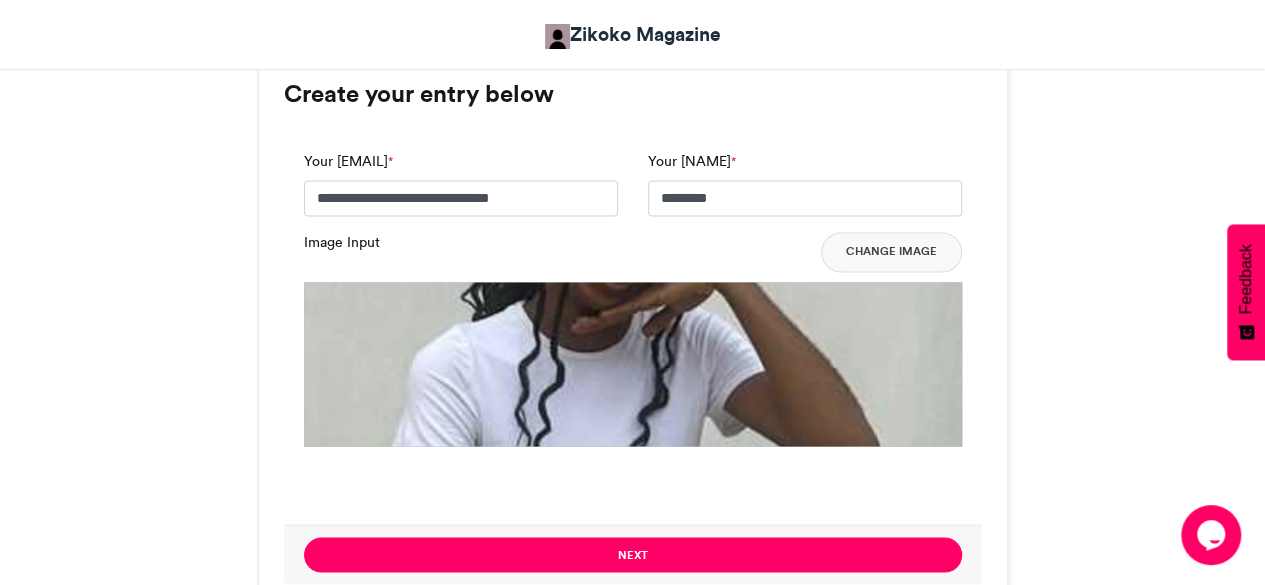 scroll, scrollTop: 1610, scrollLeft: 0, axis: vertical 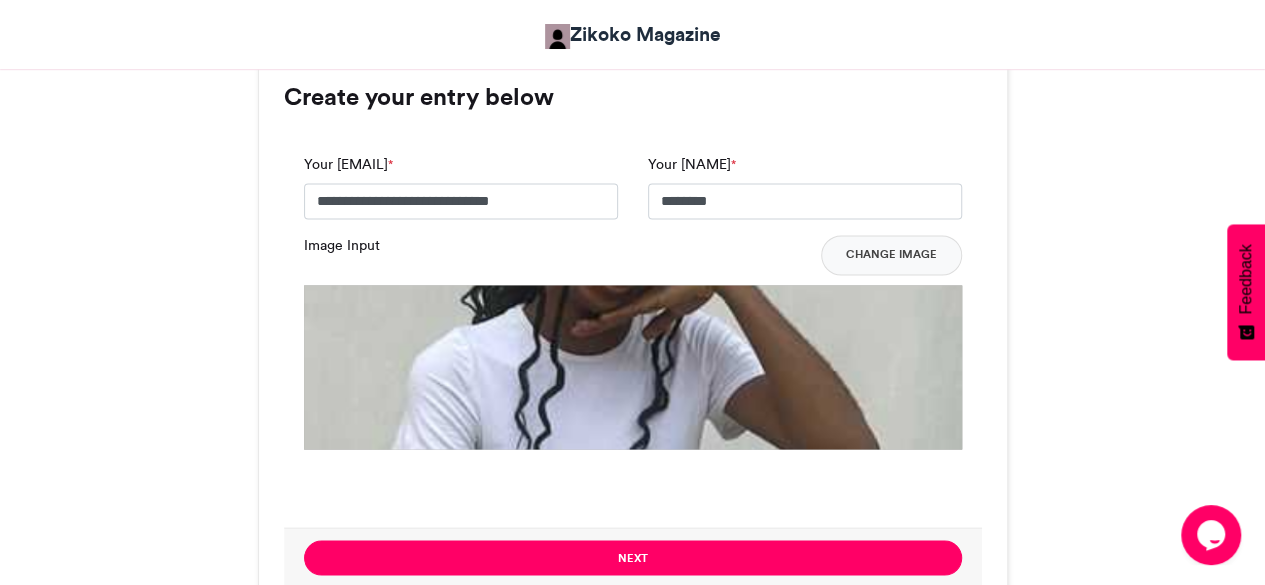 click at bounding box center (633, 614) 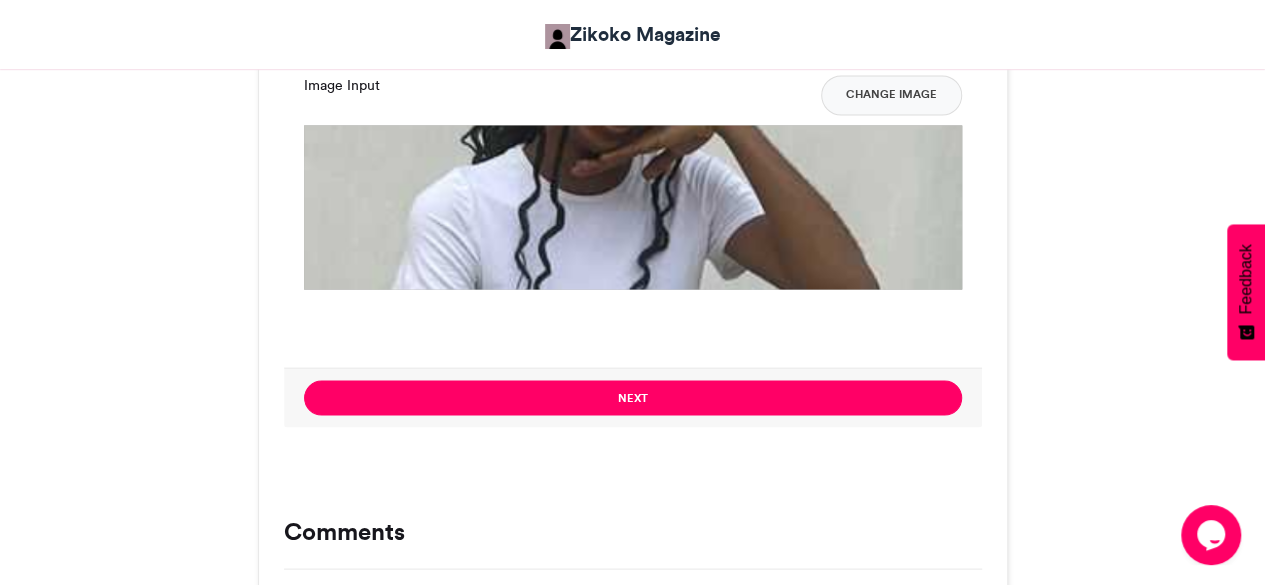 scroll, scrollTop: 1777, scrollLeft: 0, axis: vertical 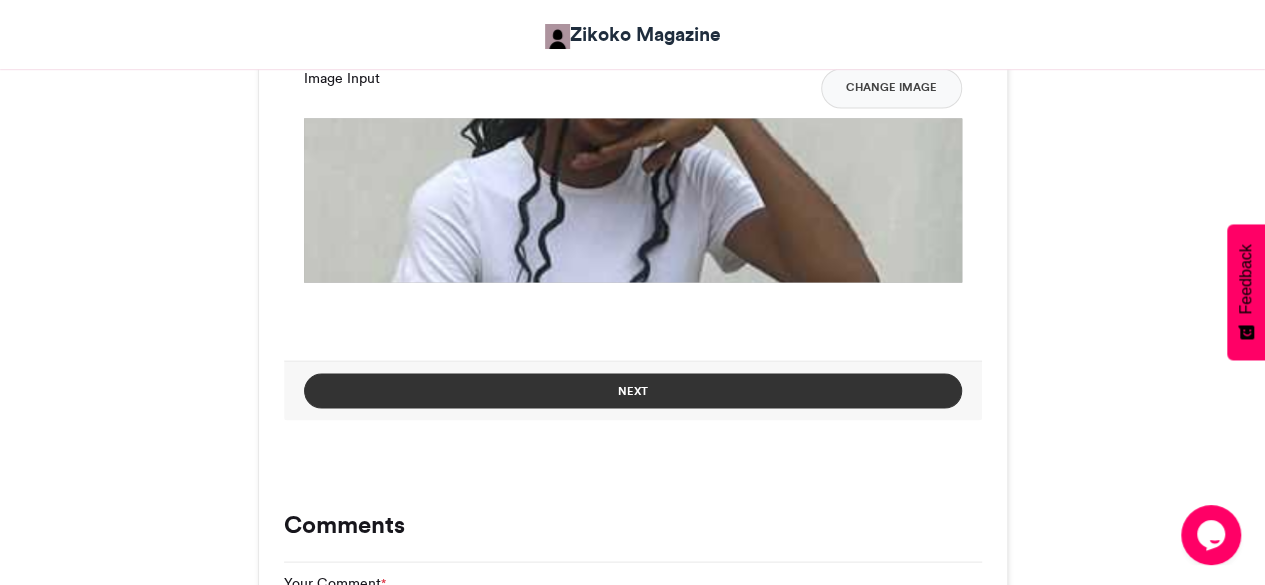 click on "Next" at bounding box center [633, 390] 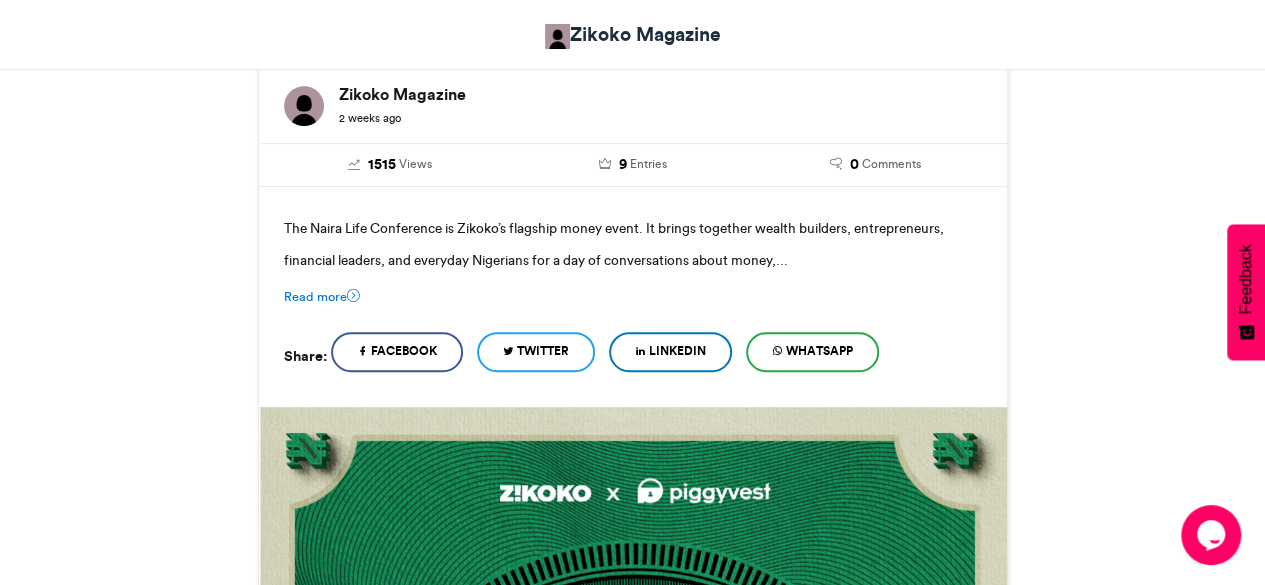 scroll, scrollTop: 326, scrollLeft: 0, axis: vertical 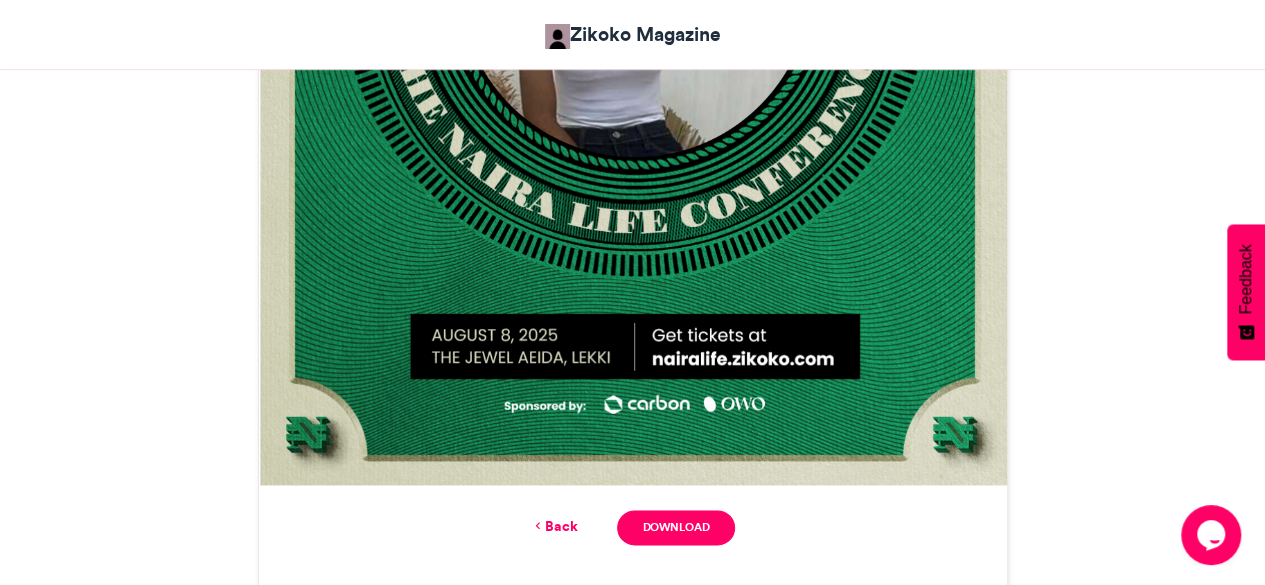 click on "Back" at bounding box center [553, 526] 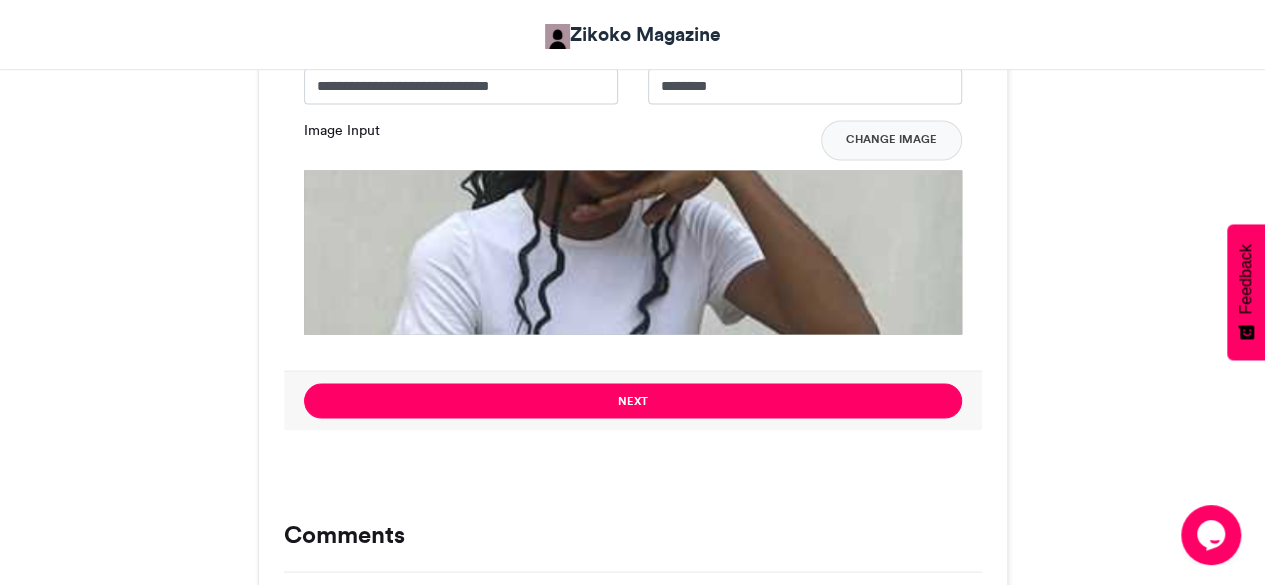 scroll, scrollTop: 1712, scrollLeft: 0, axis: vertical 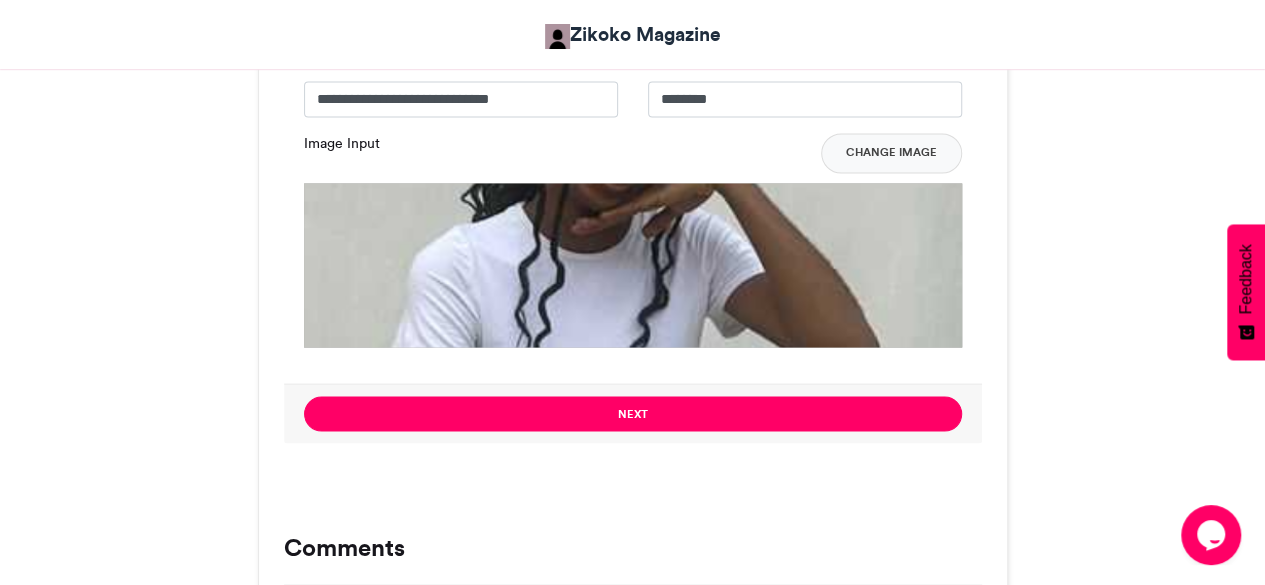 click at bounding box center (633, 512) 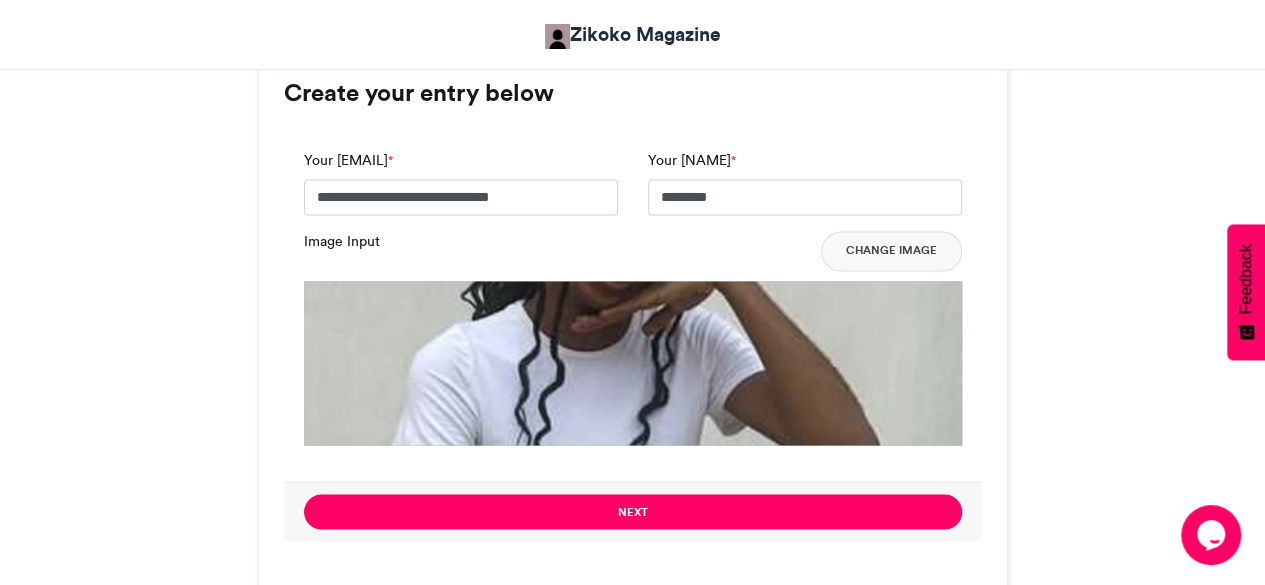 scroll, scrollTop: 1610, scrollLeft: 0, axis: vertical 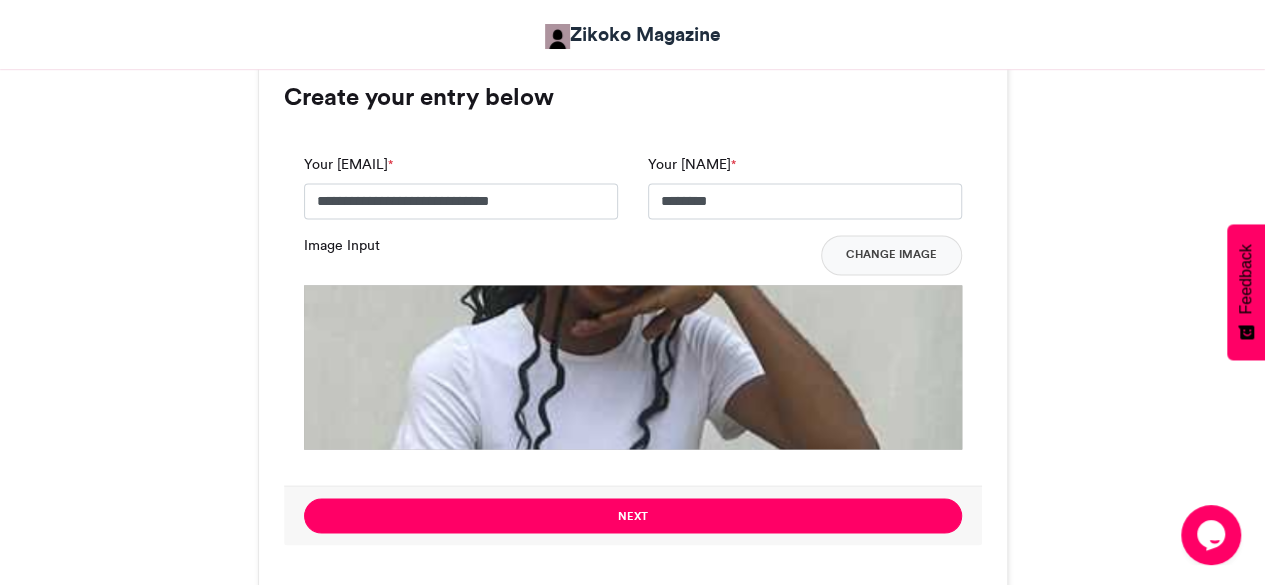 click at bounding box center [633, 614] 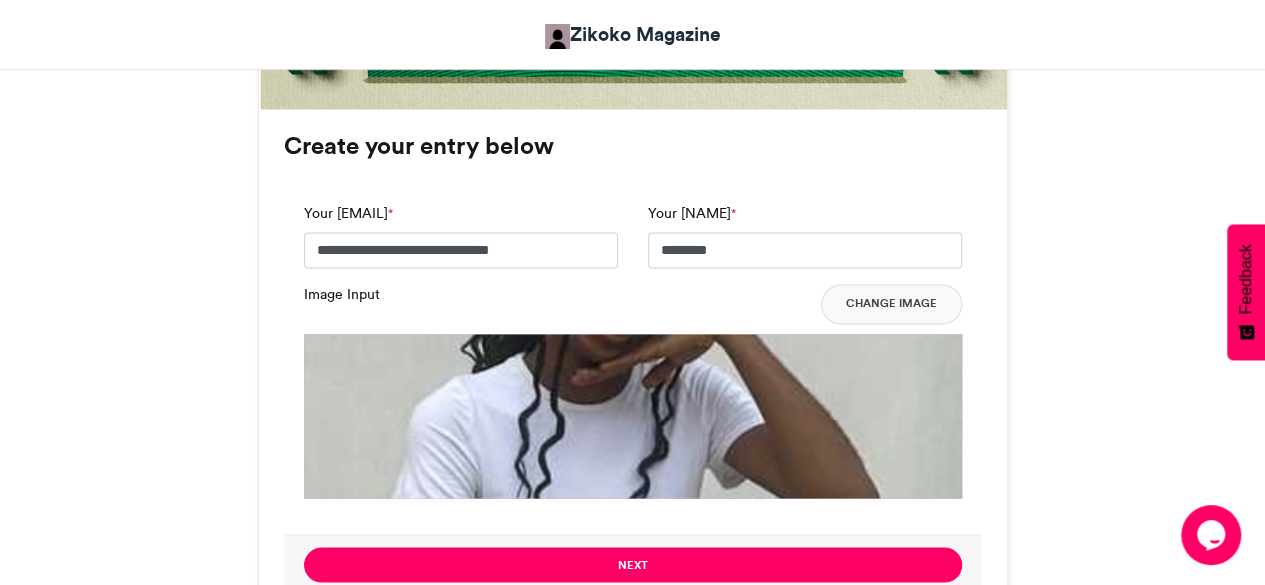 scroll, scrollTop: 1560, scrollLeft: 0, axis: vertical 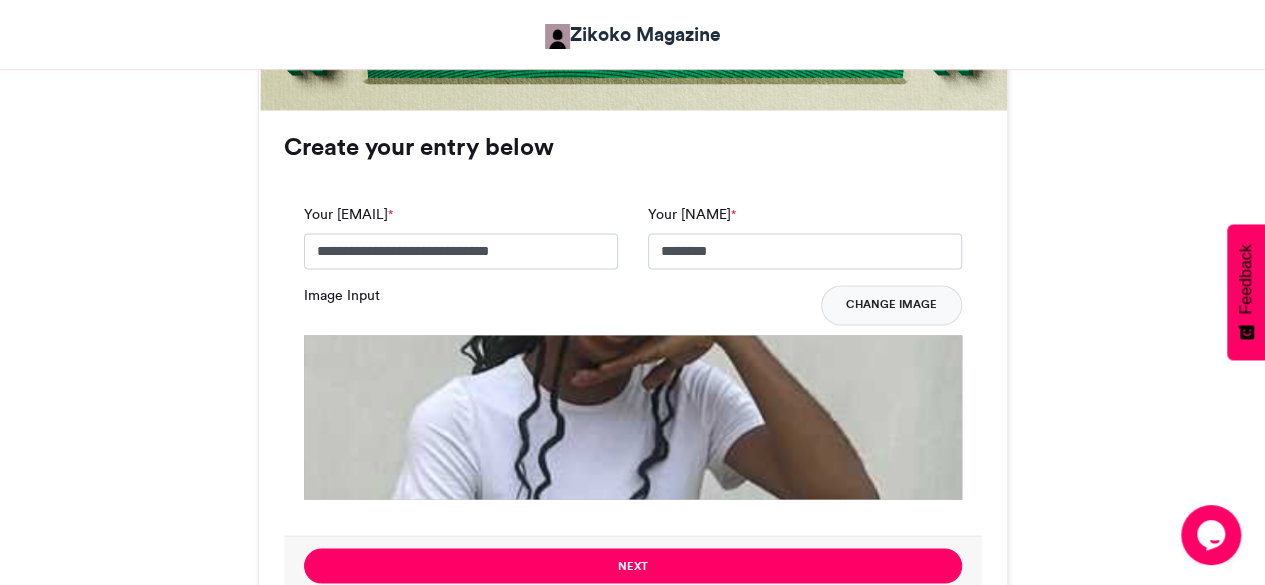click on "Change Image" at bounding box center (891, 305) 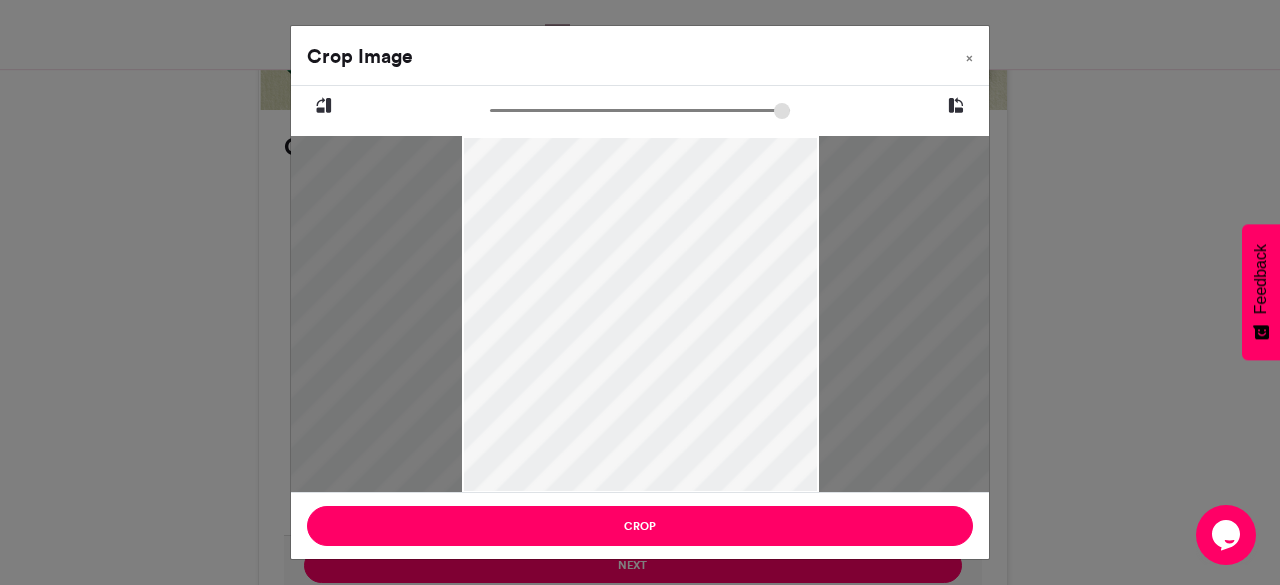 drag, startPoint x: 548, startPoint y: 252, endPoint x: 551, endPoint y: 79, distance: 173.02602 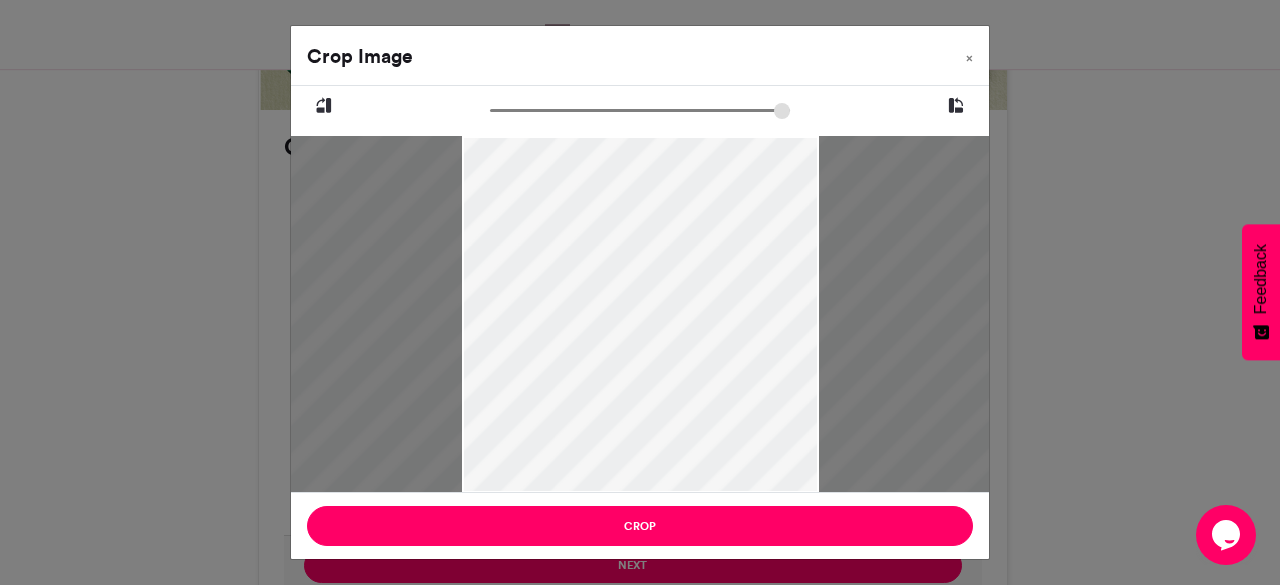 drag, startPoint x: 652, startPoint y: 331, endPoint x: 812, endPoint y: 632, distance: 340.8827 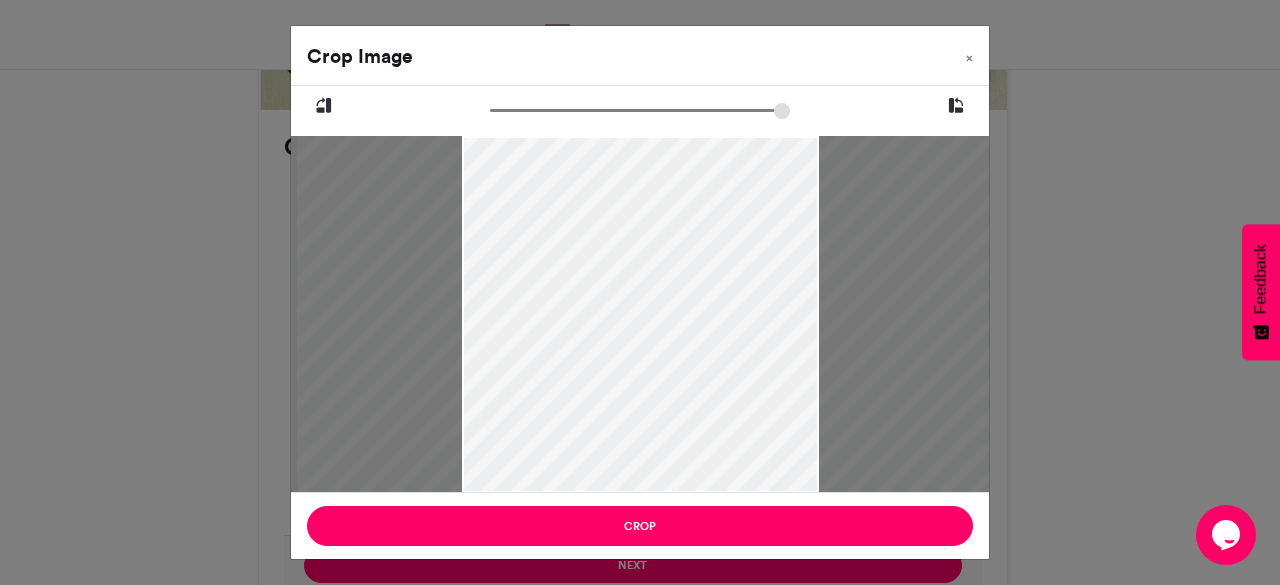 click at bounding box center (640, 110) 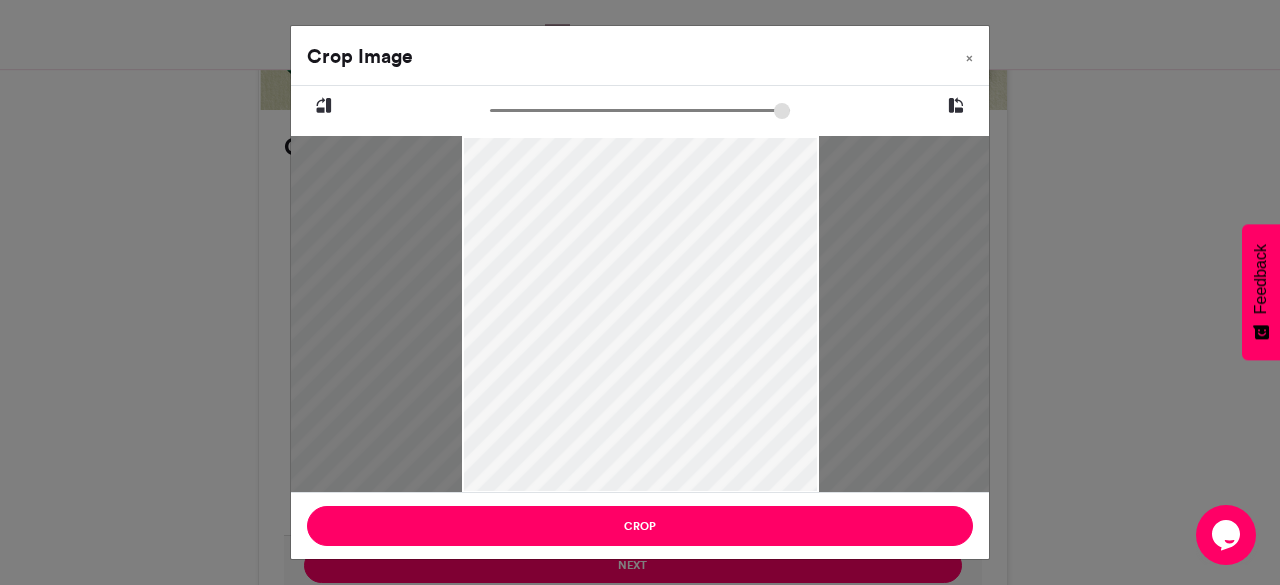 drag, startPoint x: 774, startPoint y: 280, endPoint x: 702, endPoint y: 183, distance: 120.80149 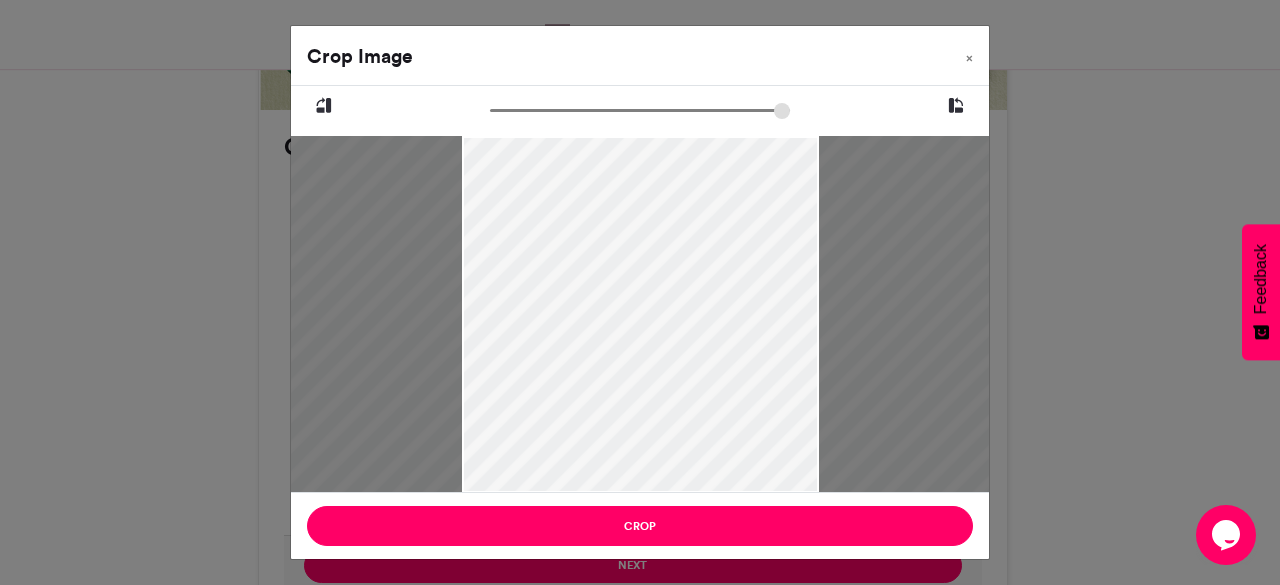 drag, startPoint x: 459, startPoint y: 489, endPoint x: 486, endPoint y: 576, distance: 91.09336 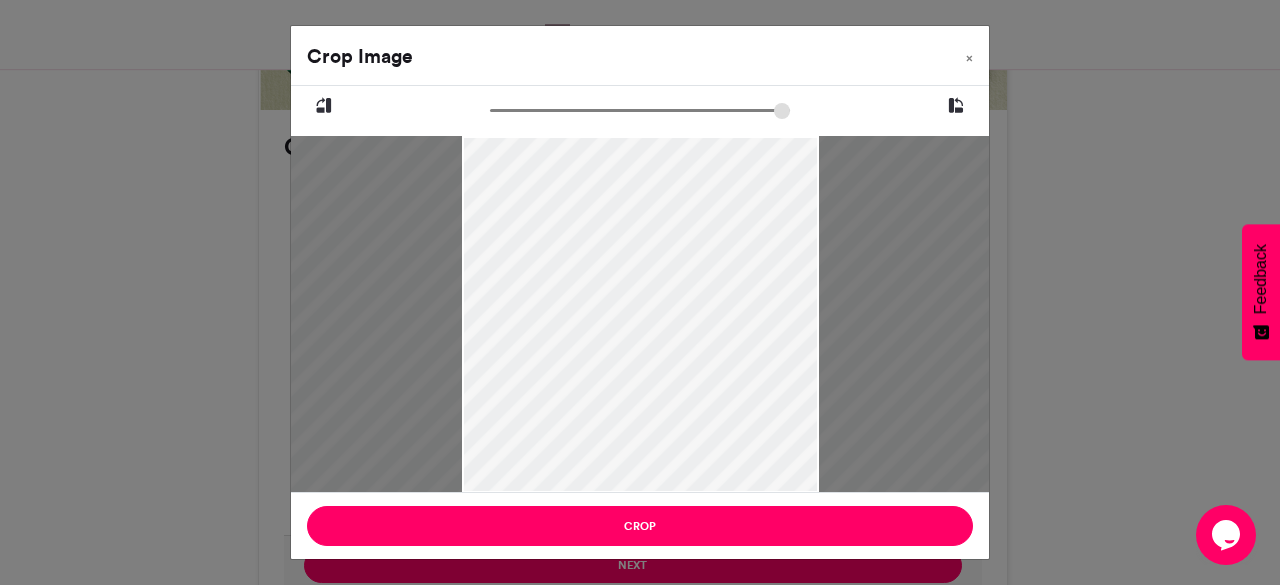 drag, startPoint x: 686, startPoint y: 417, endPoint x: 625, endPoint y: 183, distance: 241.82018 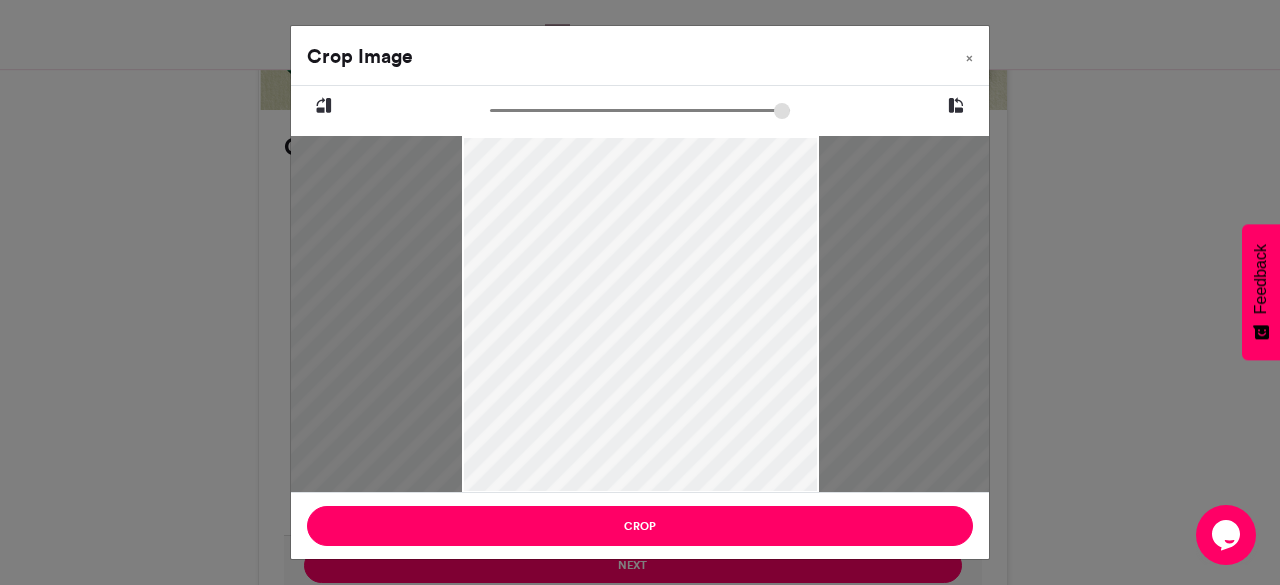drag, startPoint x: 647, startPoint y: 303, endPoint x: 703, endPoint y: 480, distance: 185.64752 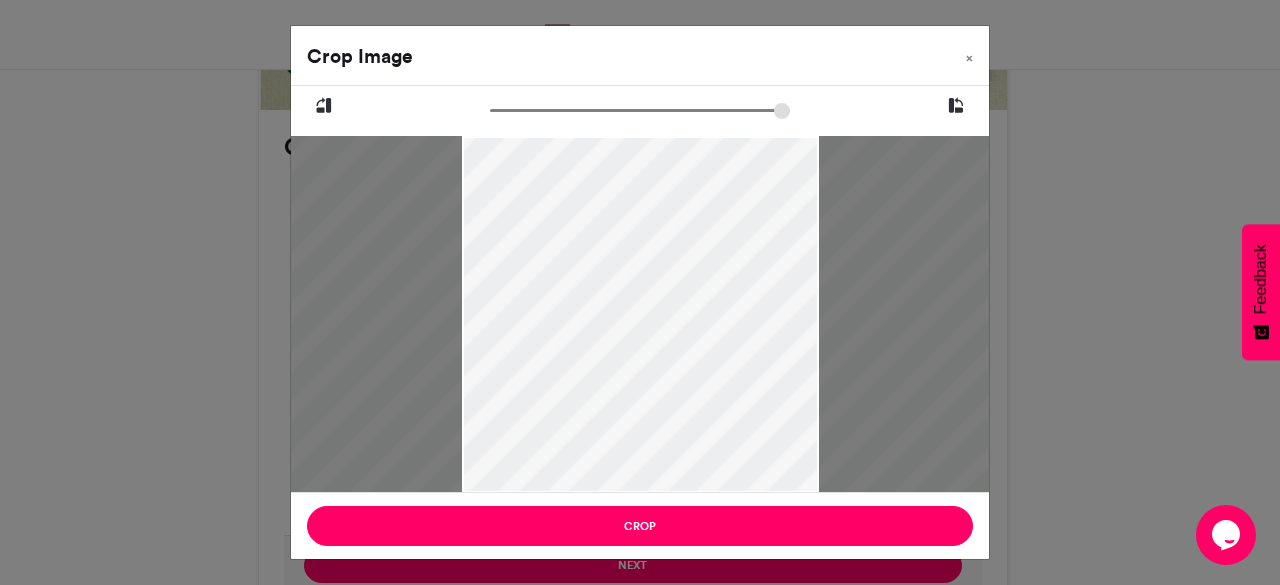 click at bounding box center [640, 110] 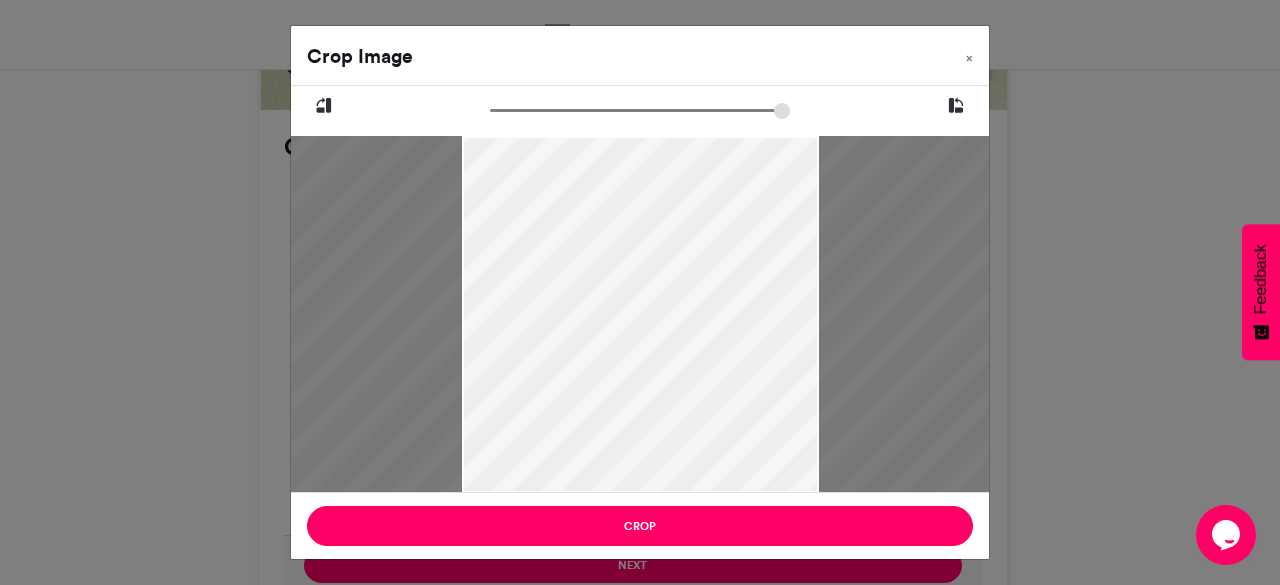 drag, startPoint x: 666, startPoint y: 343, endPoint x: 704, endPoint y: 598, distance: 257.81583 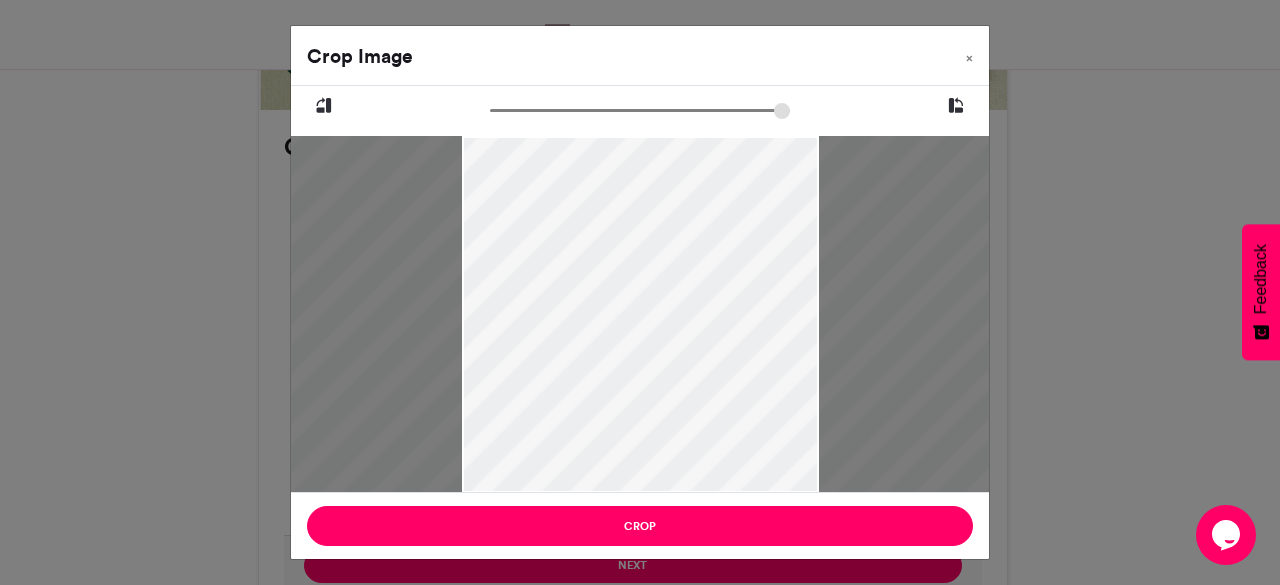 drag, startPoint x: 620, startPoint y: 213, endPoint x: 714, endPoint y: 599, distance: 397.28076 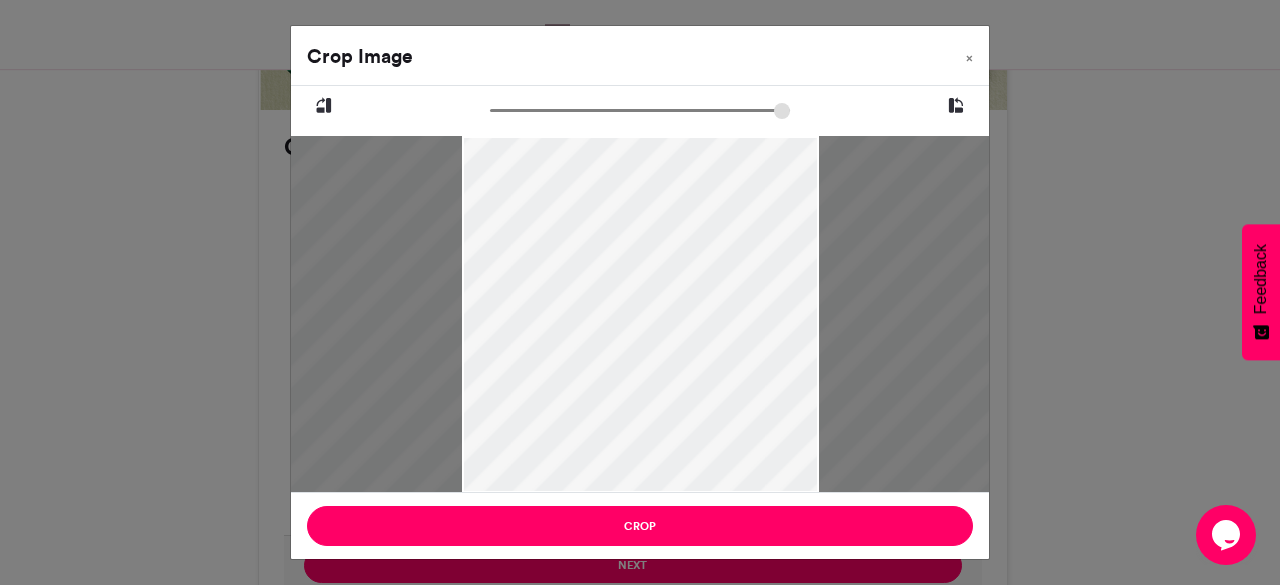 drag, startPoint x: 627, startPoint y: 341, endPoint x: 495, endPoint y: -87, distance: 447.89285 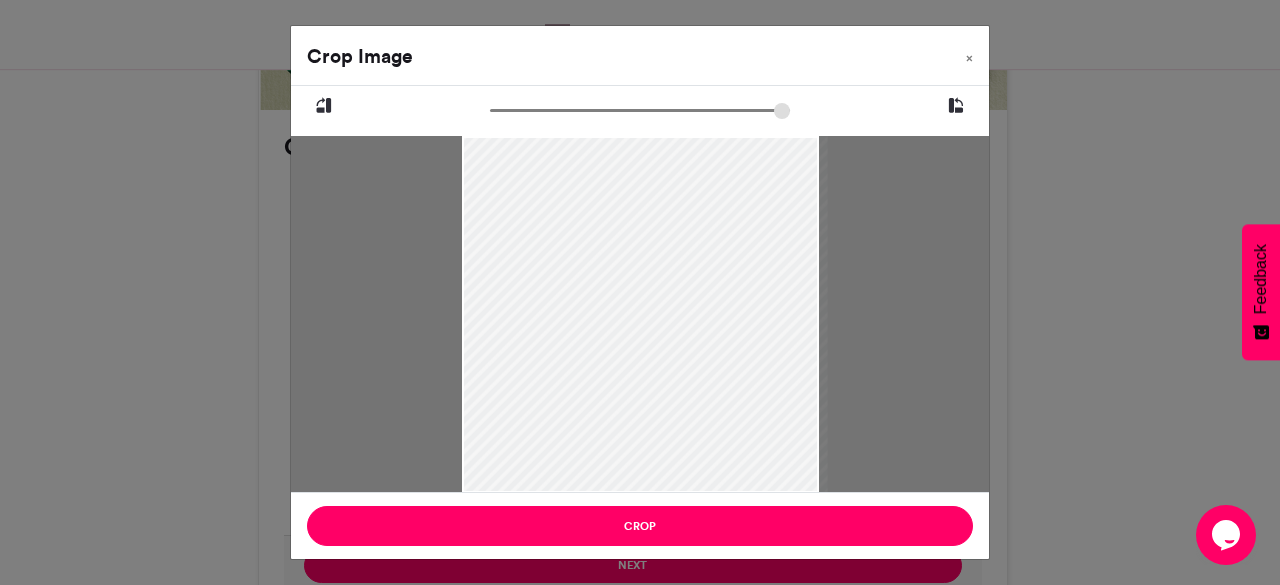 type on "******" 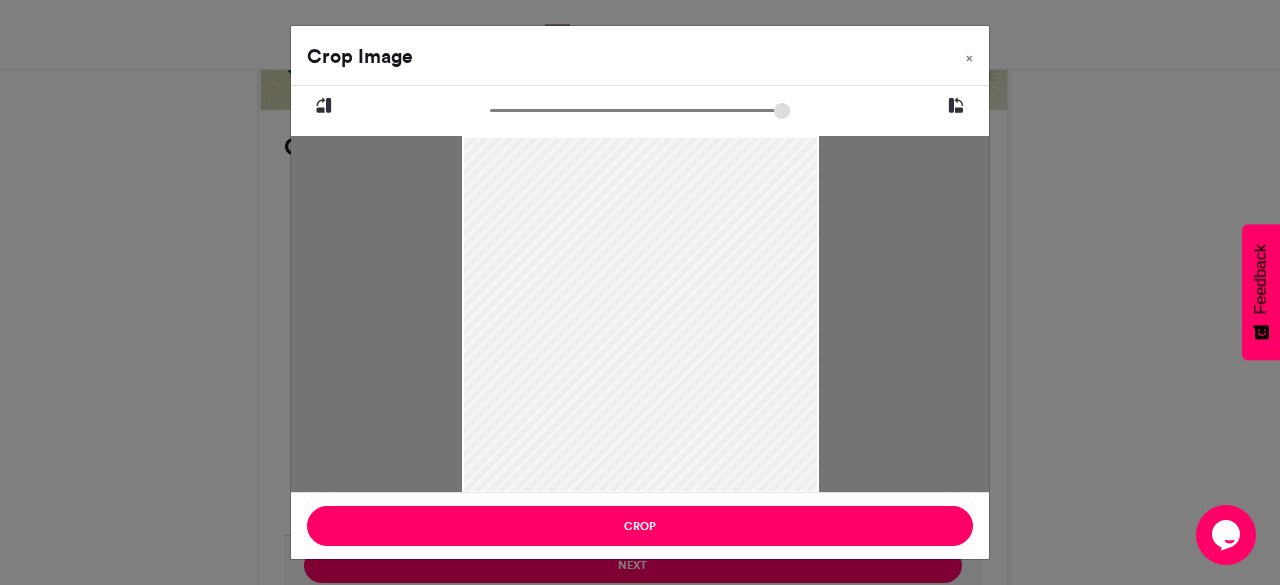 click at bounding box center [640, 372] 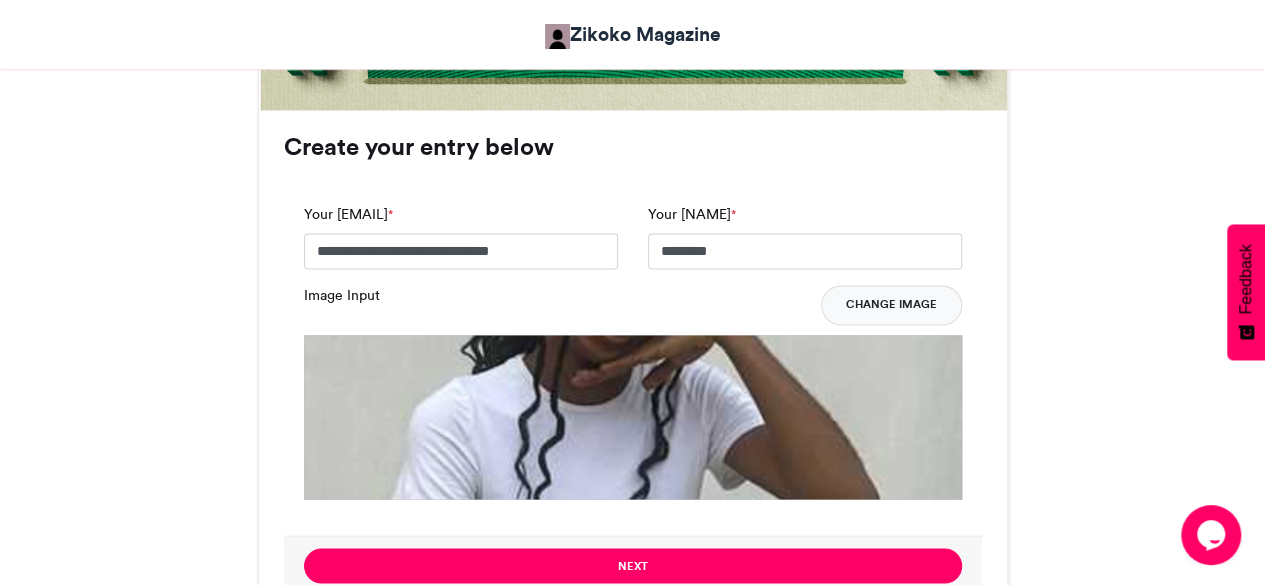 click on "Change Image" at bounding box center [891, 305] 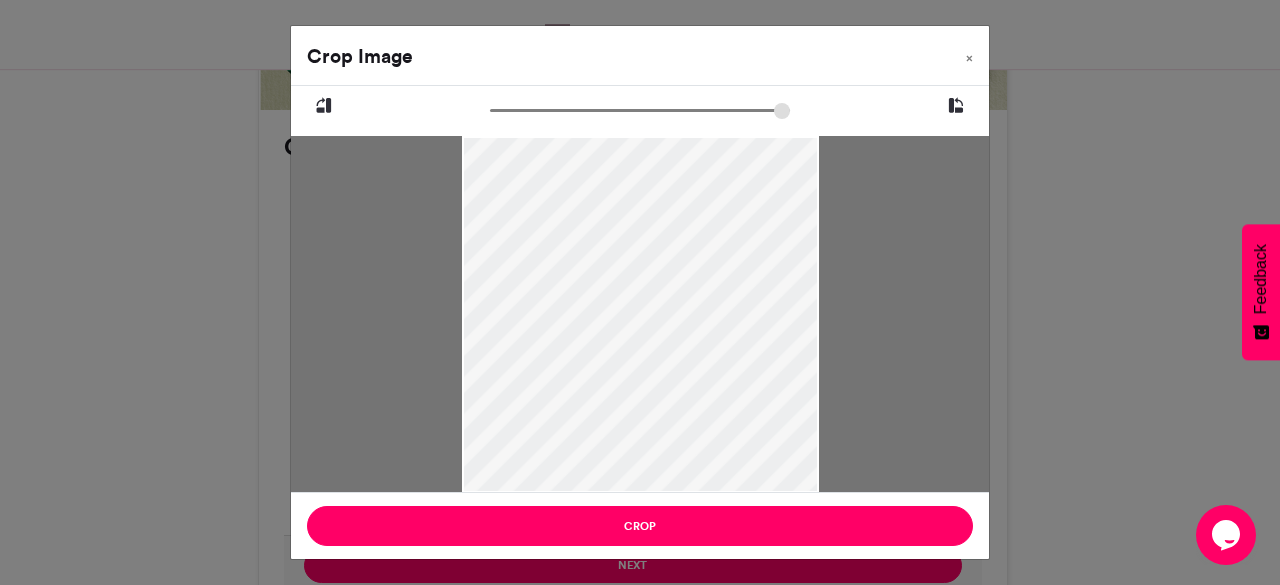 drag, startPoint x: 622, startPoint y: 280, endPoint x: 696, endPoint y: 279, distance: 74.00676 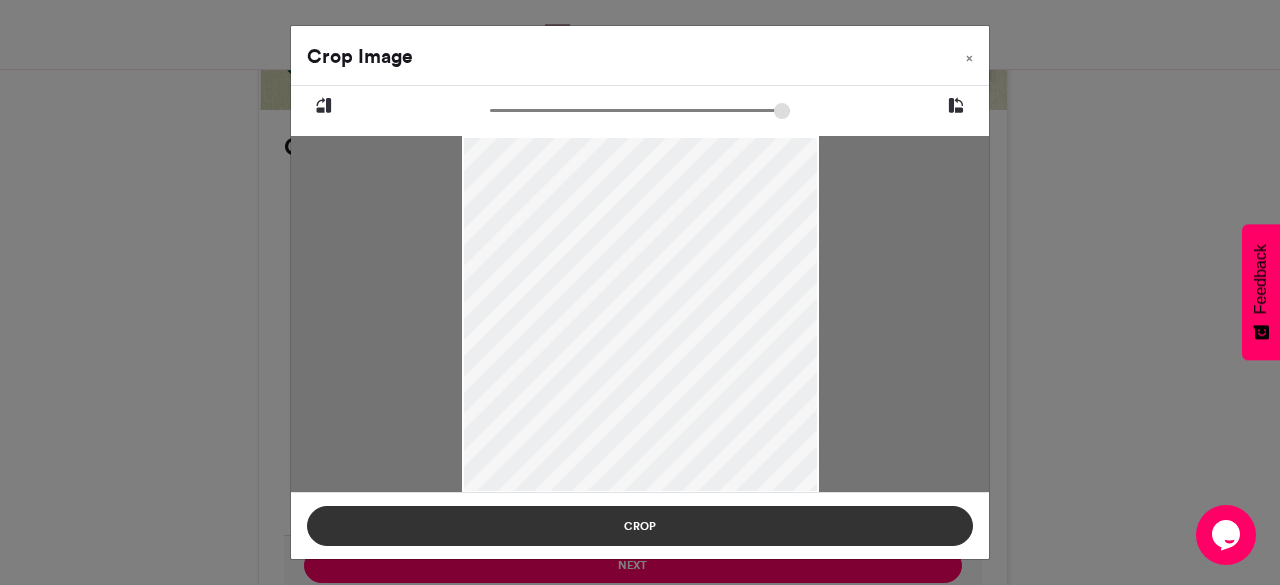 click on "Crop" at bounding box center (640, 526) 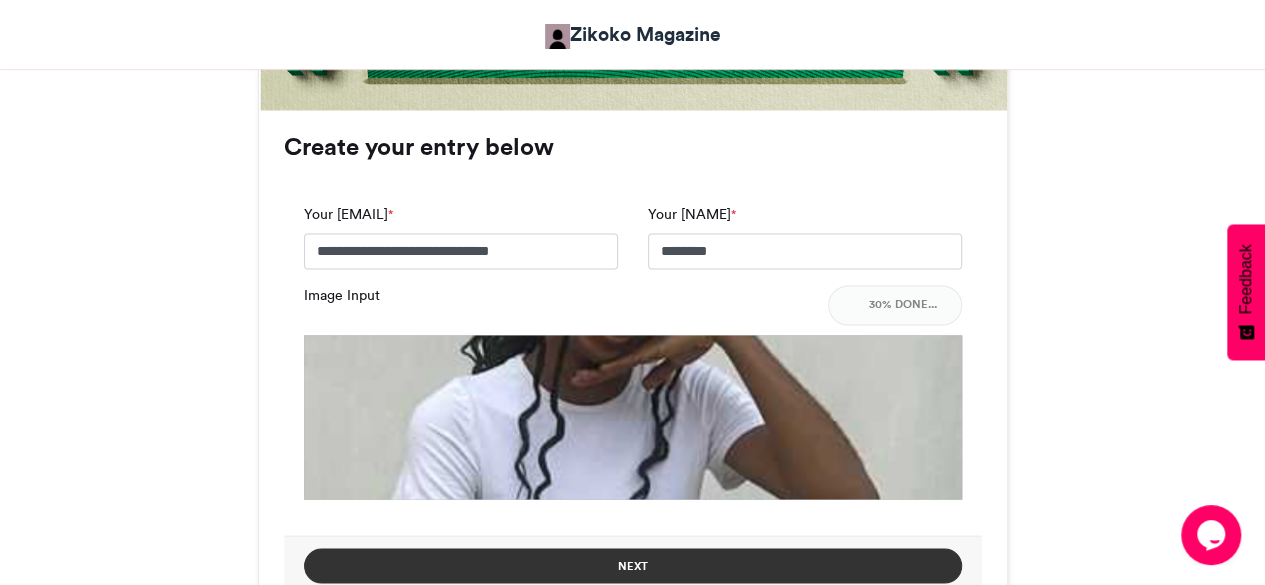 click on "Next" at bounding box center (633, 565) 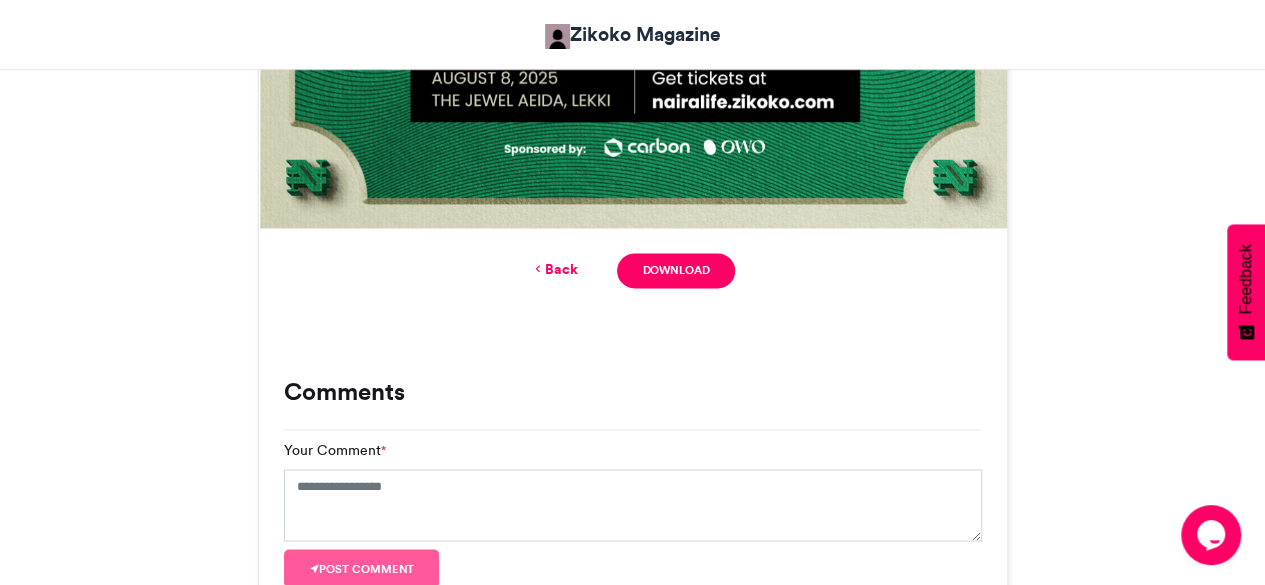 scroll, scrollTop: 1445, scrollLeft: 0, axis: vertical 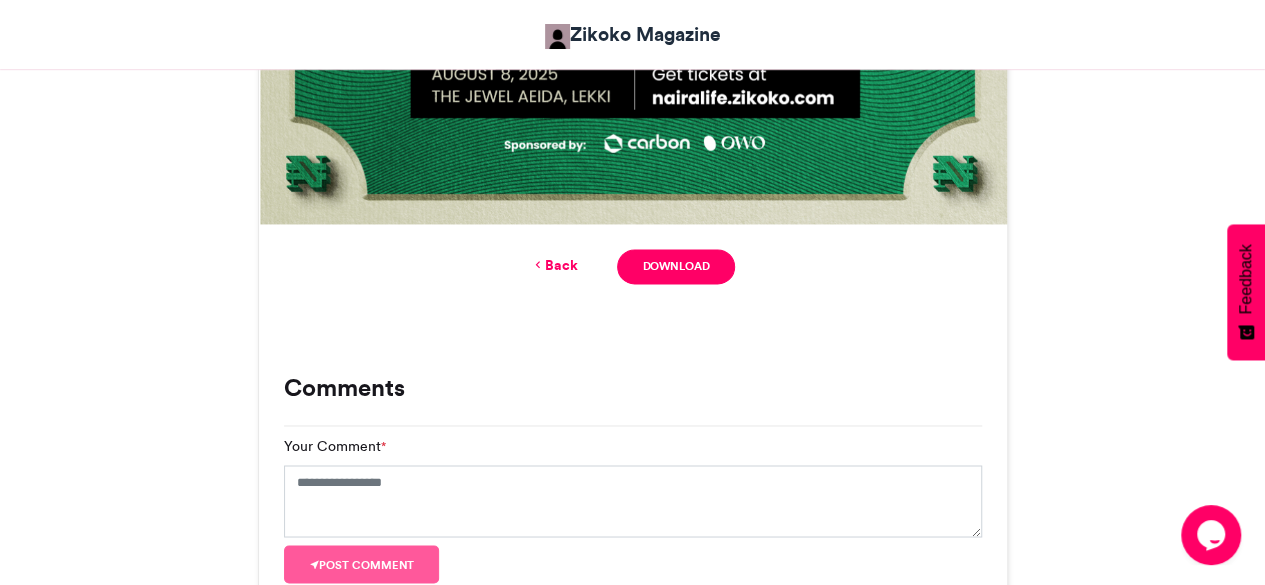 click on "Back
Download" at bounding box center [633, 266] 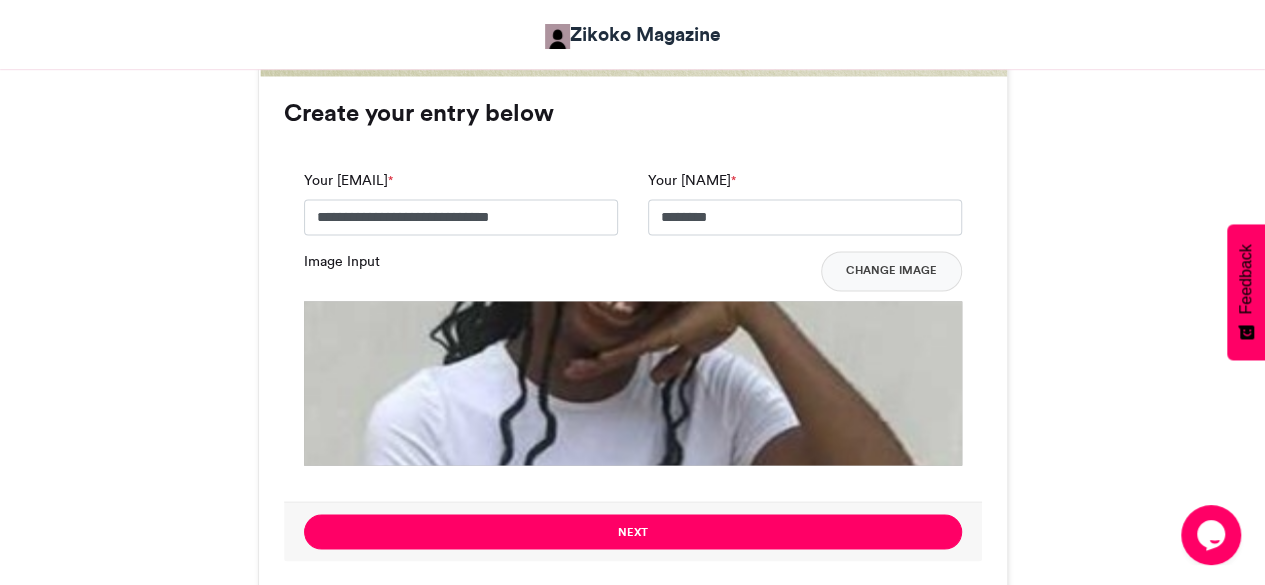 scroll, scrollTop: 1612, scrollLeft: 0, axis: vertical 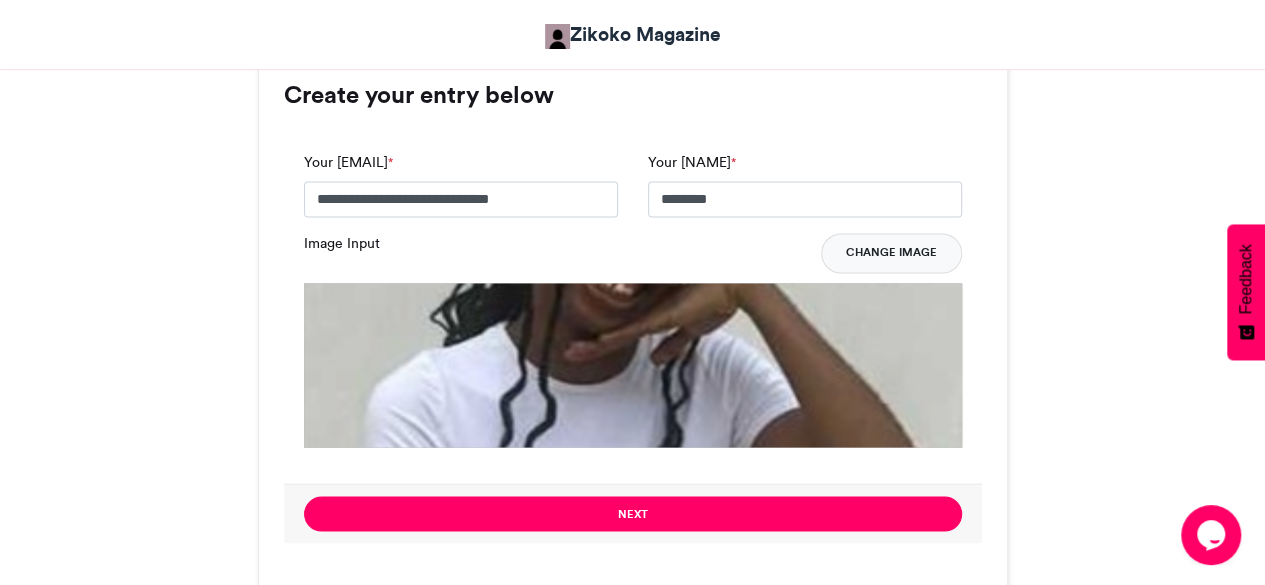 click on "Change Image" at bounding box center (891, 253) 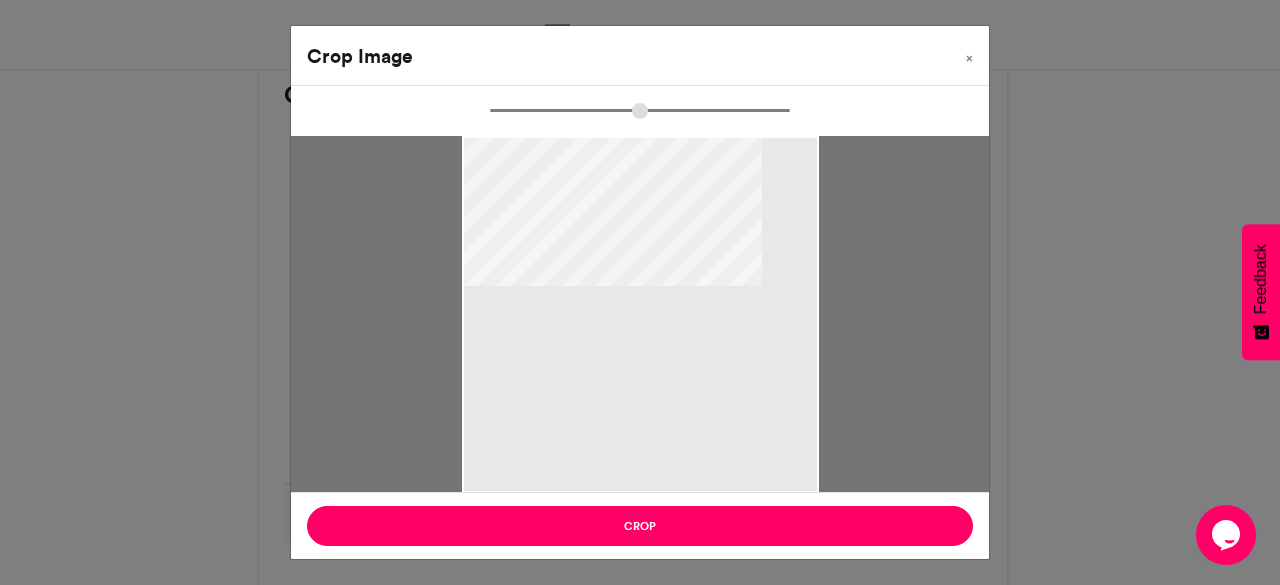type on "******" 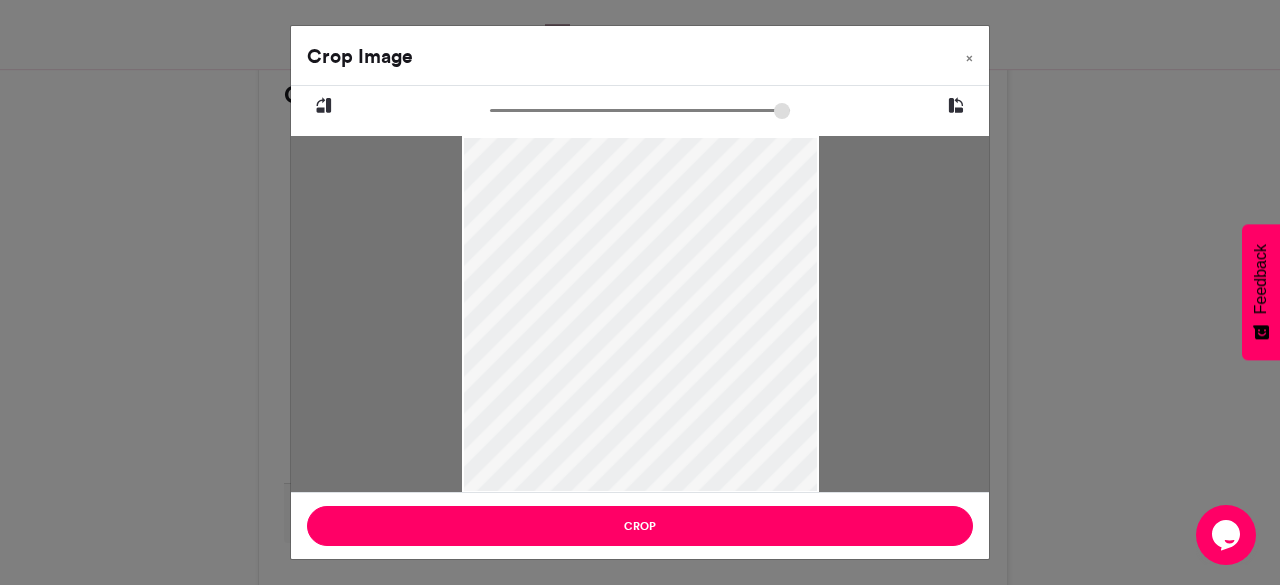 drag, startPoint x: 609, startPoint y: 309, endPoint x: 584, endPoint y: 359, distance: 55.9017 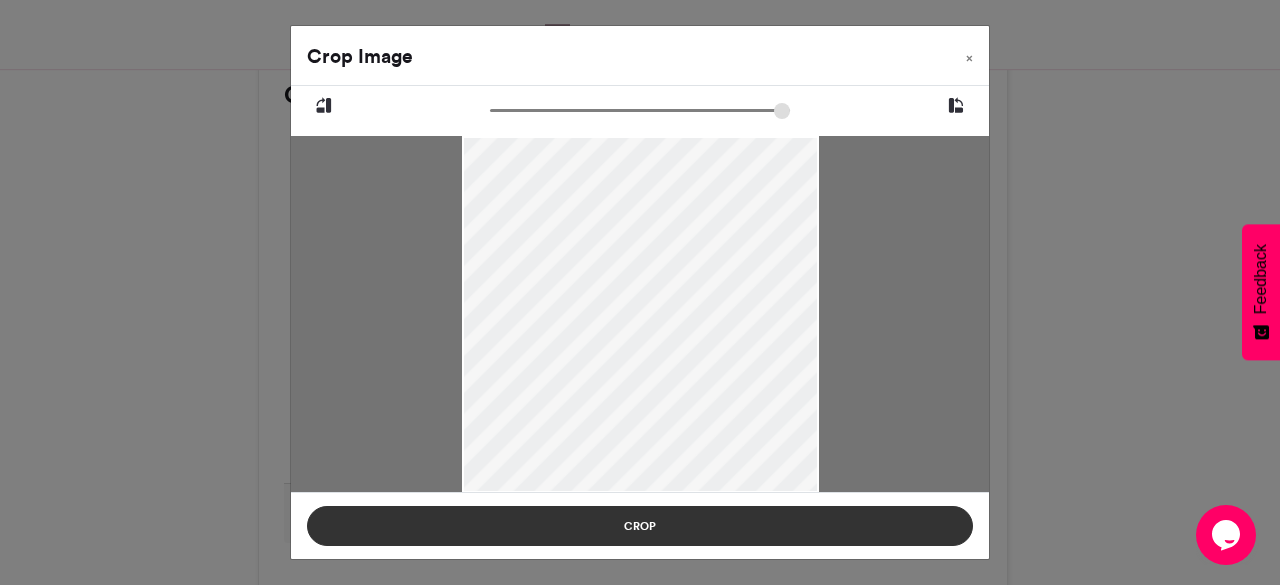 click on "Crop" at bounding box center [640, 526] 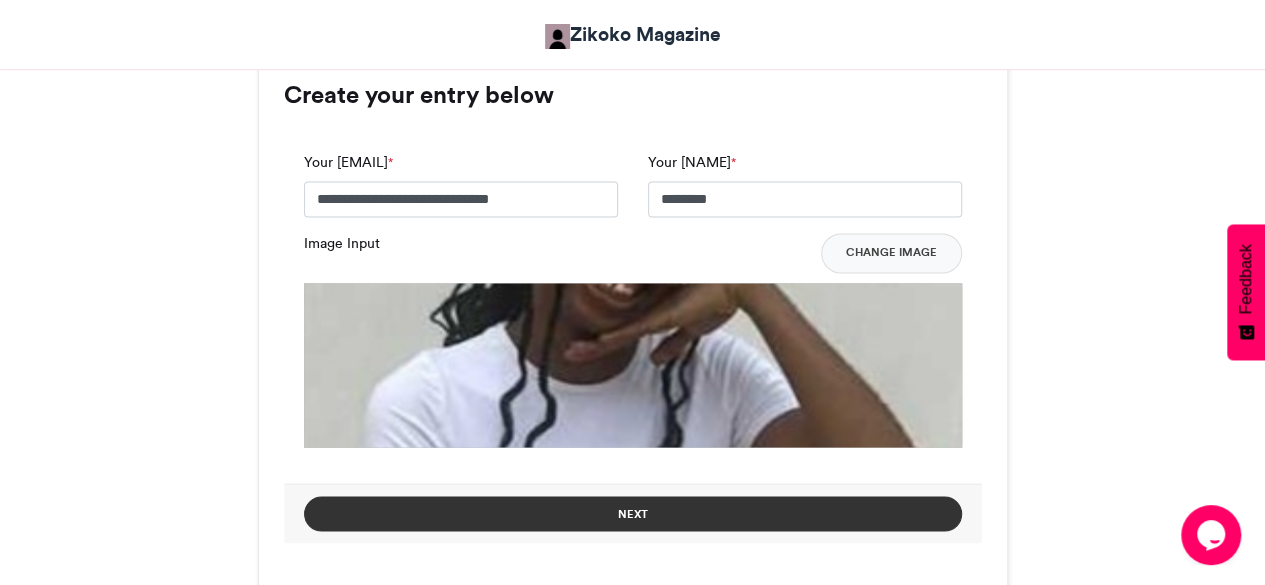 click on "Next" at bounding box center (633, 513) 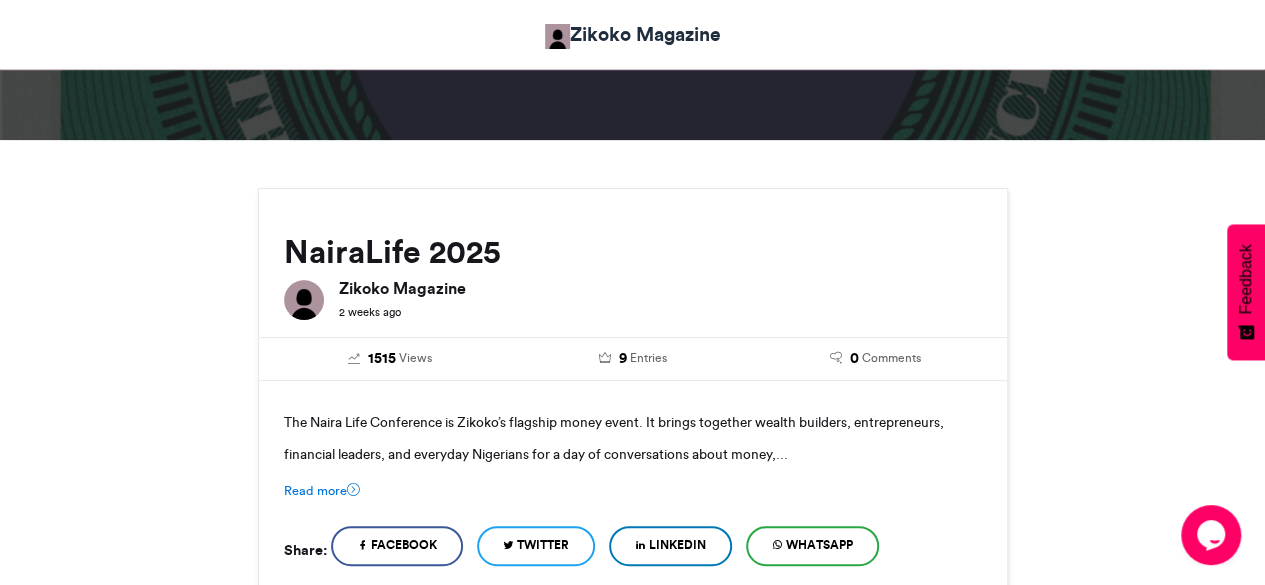 scroll, scrollTop: 115, scrollLeft: 0, axis: vertical 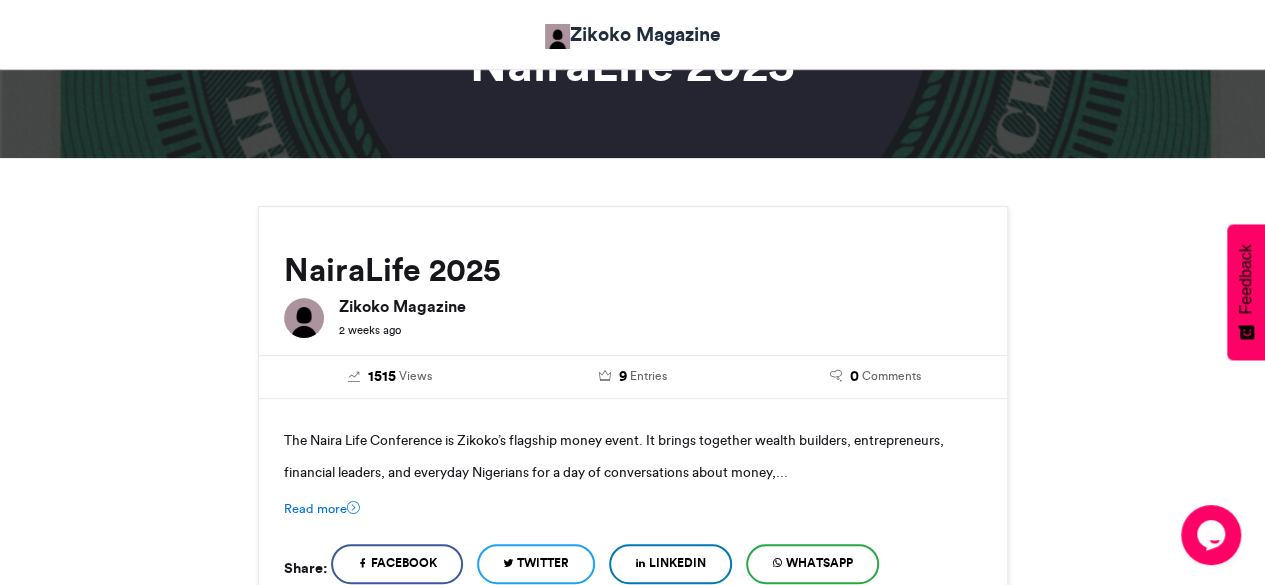 click on "NairaLife 2025
Zikoko Magazine
[DATE]
1515 Views 9  Entries 0  Comments Read more" at bounding box center [633, 1088] 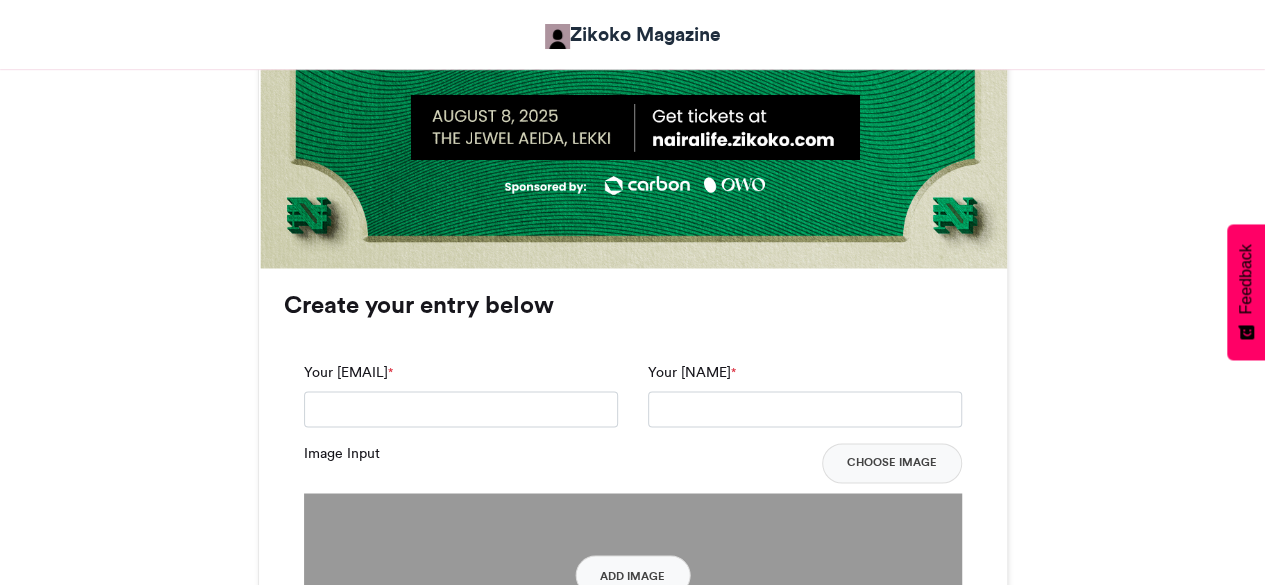 scroll, scrollTop: 1406, scrollLeft: 0, axis: vertical 